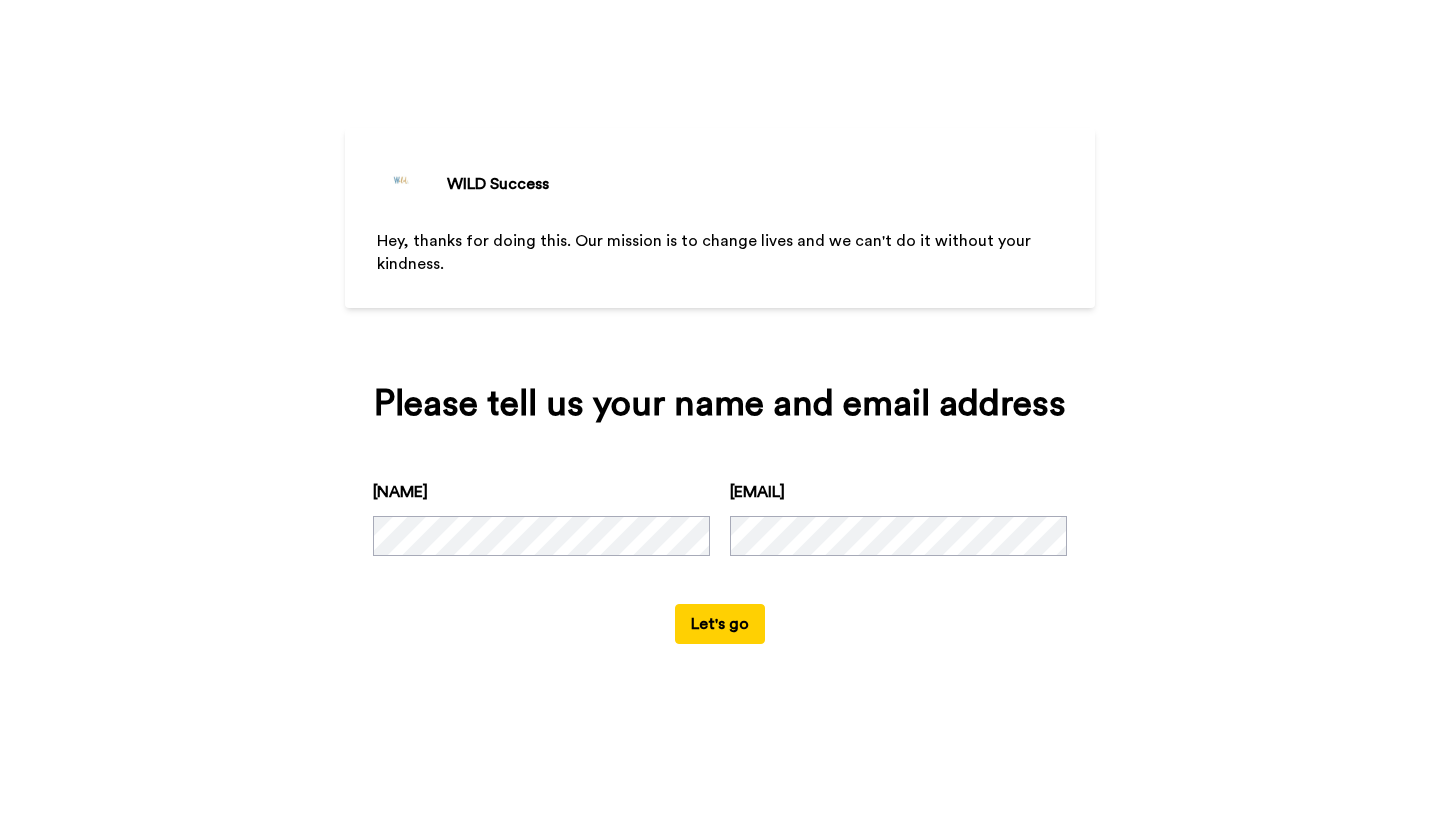 scroll, scrollTop: 0, scrollLeft: 0, axis: both 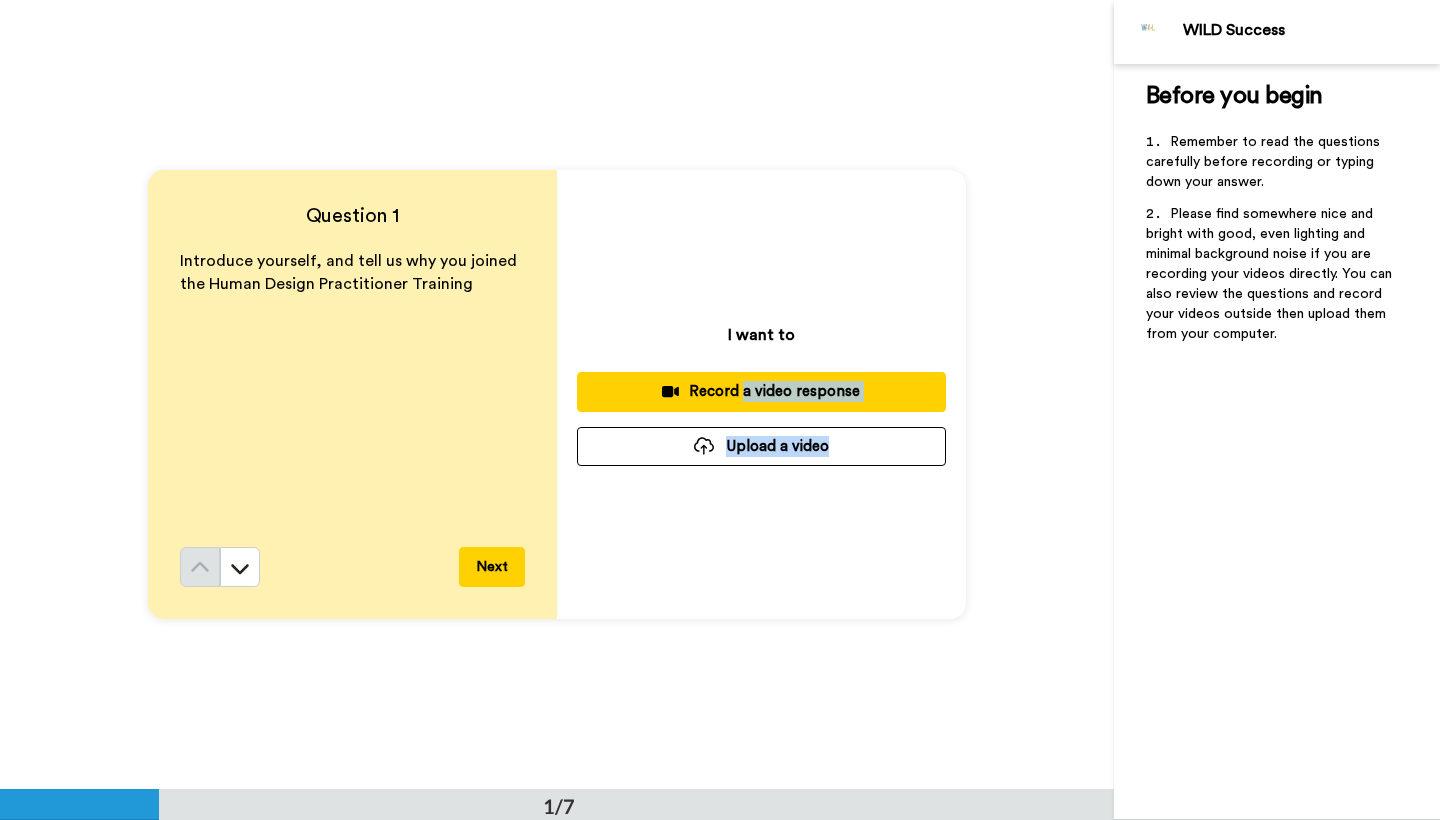 drag, startPoint x: 721, startPoint y: 669, endPoint x: 742, endPoint y: 388, distance: 281.7836 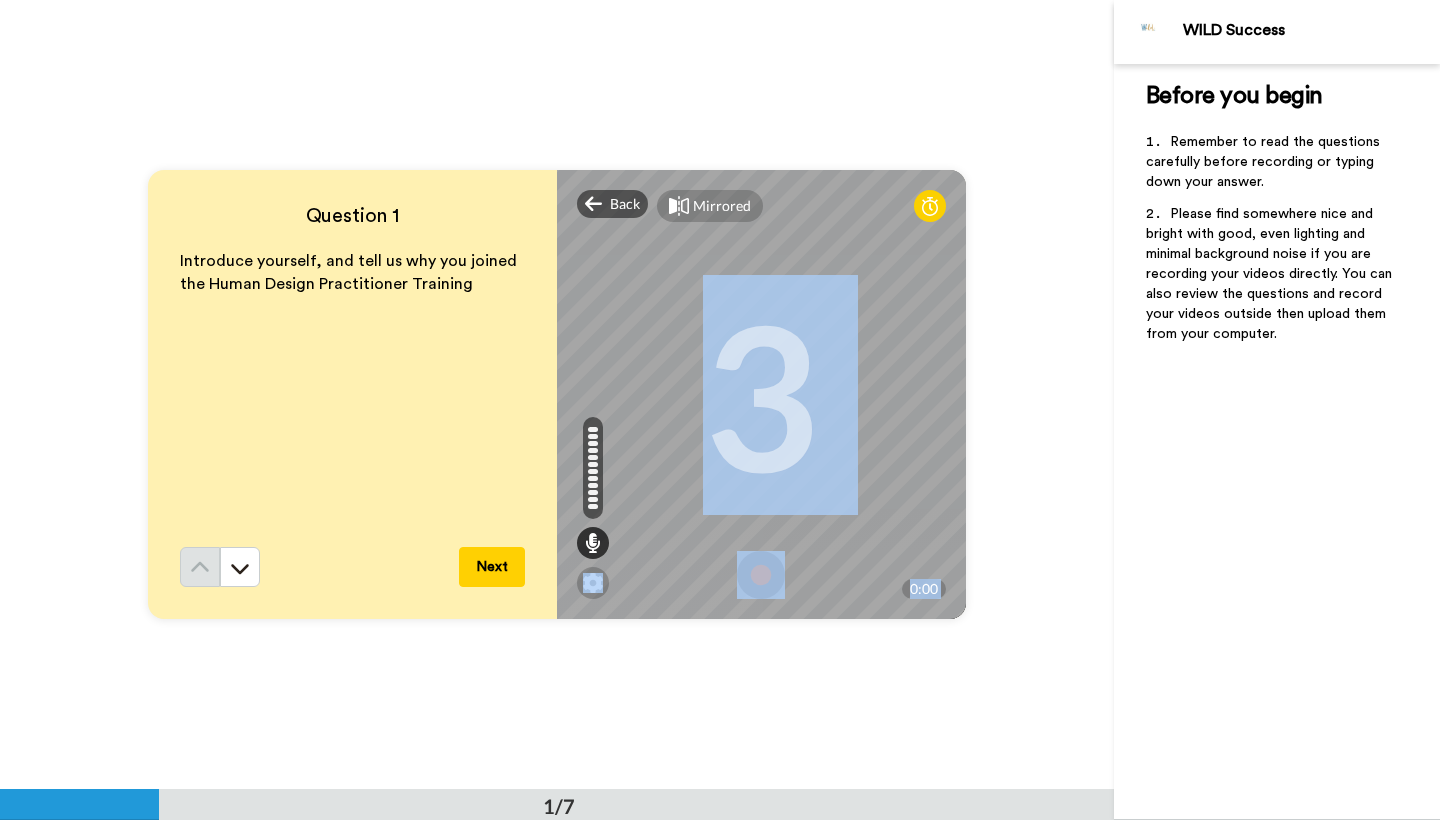 drag, startPoint x: 716, startPoint y: 385, endPoint x: 766, endPoint y: 594, distance: 214.89764 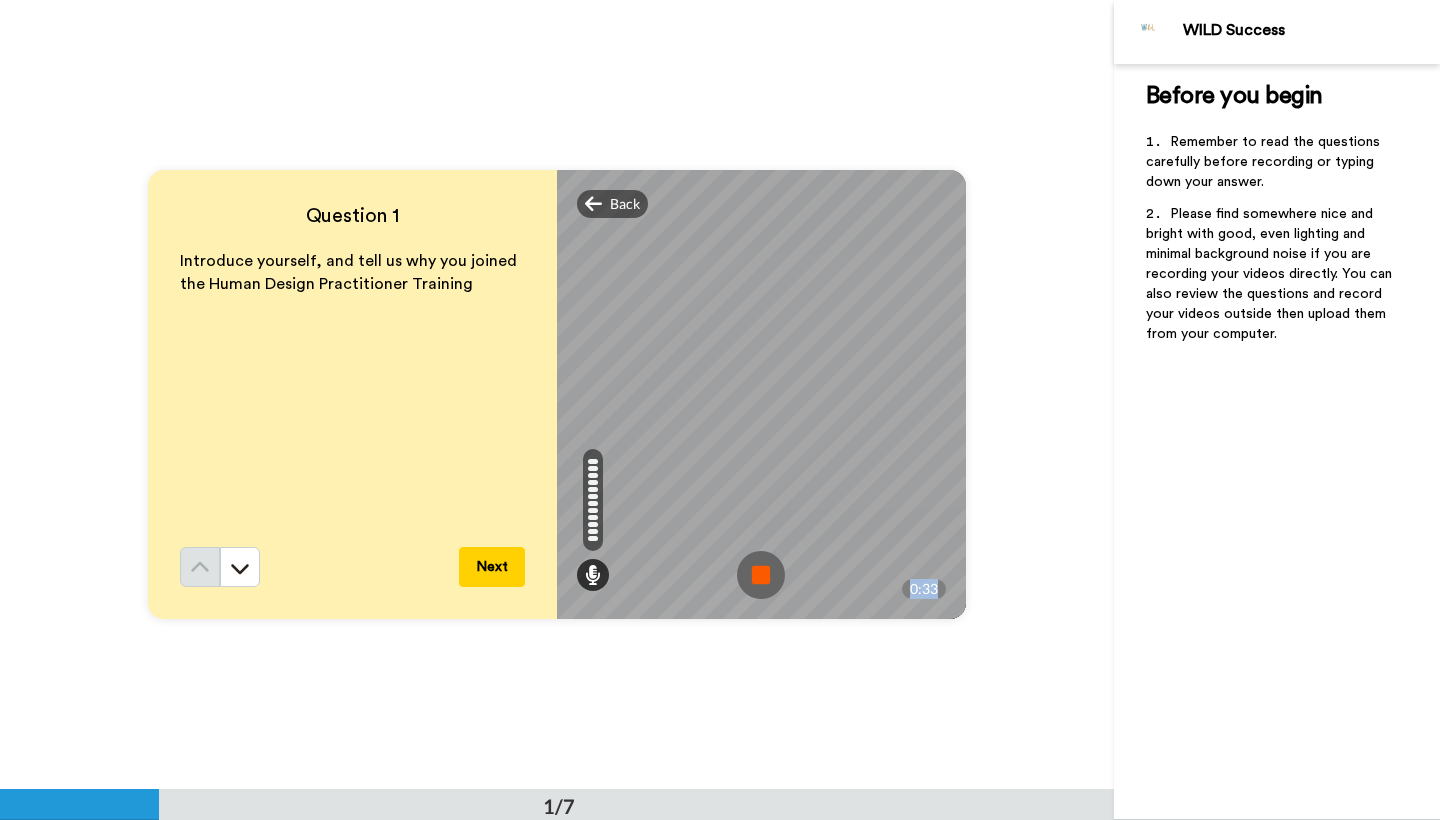 click at bounding box center [761, 575] 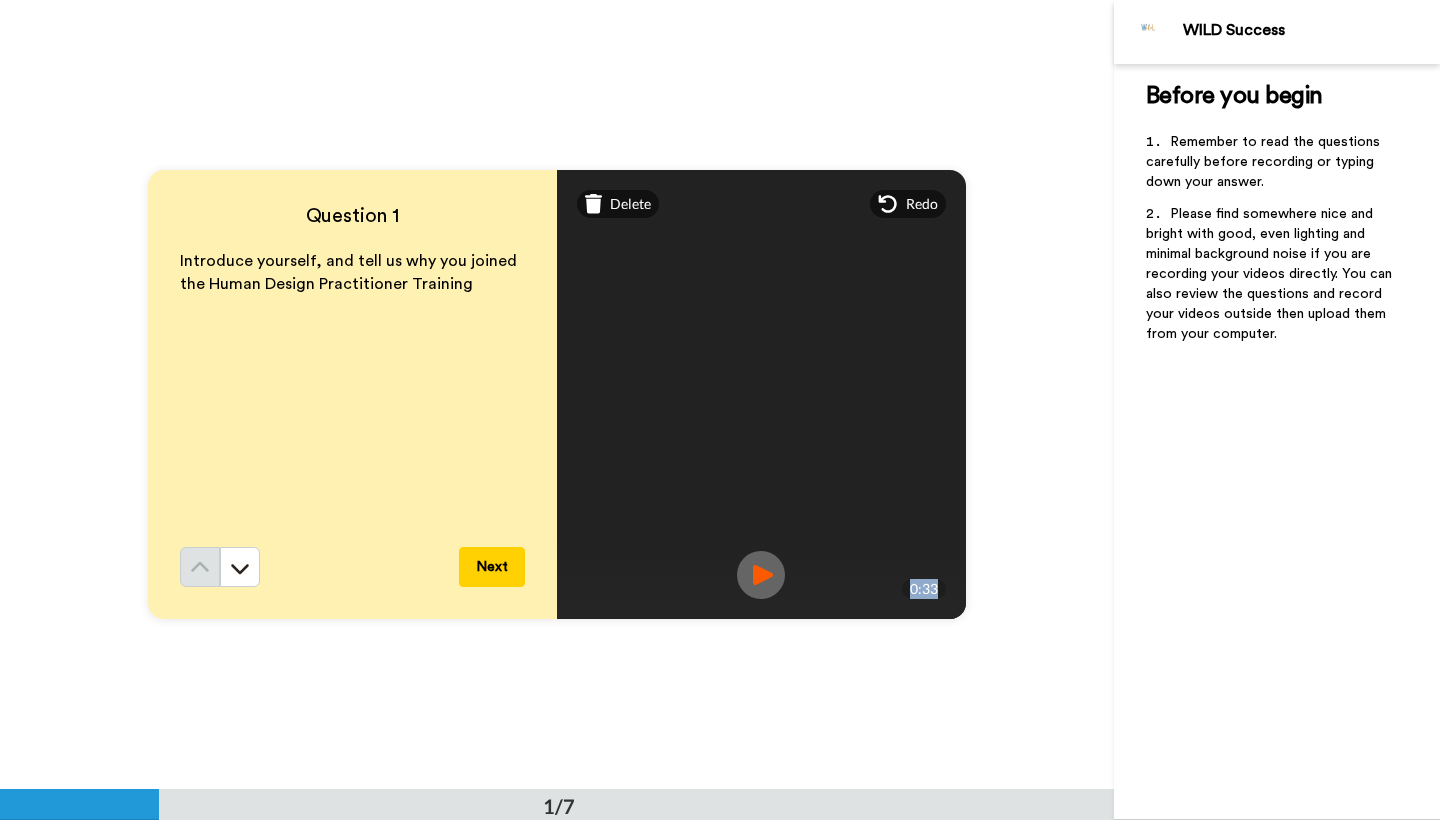 drag, startPoint x: 758, startPoint y: 584, endPoint x: 478, endPoint y: 562, distance: 280.86295 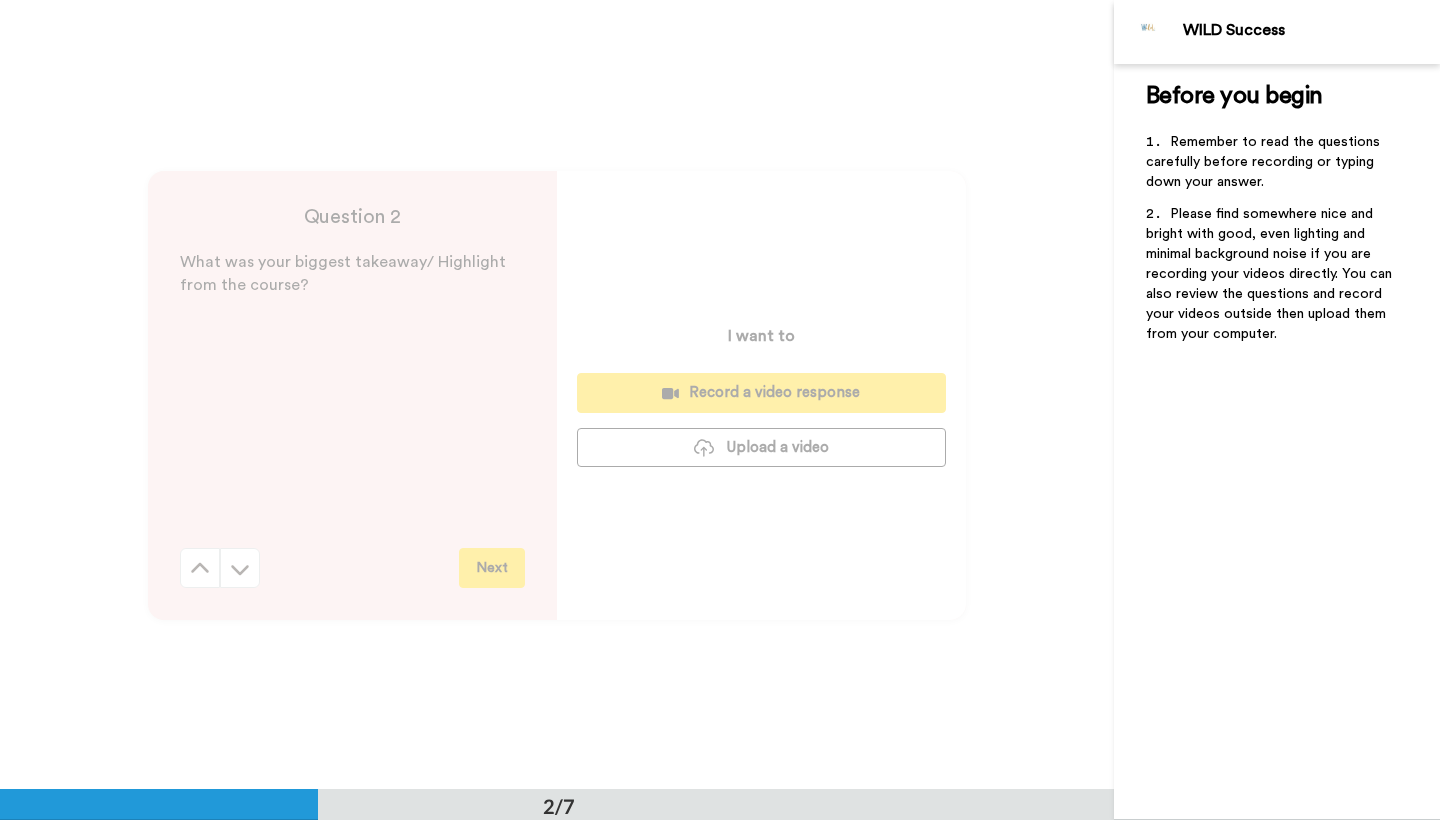 scroll, scrollTop: 790, scrollLeft: 0, axis: vertical 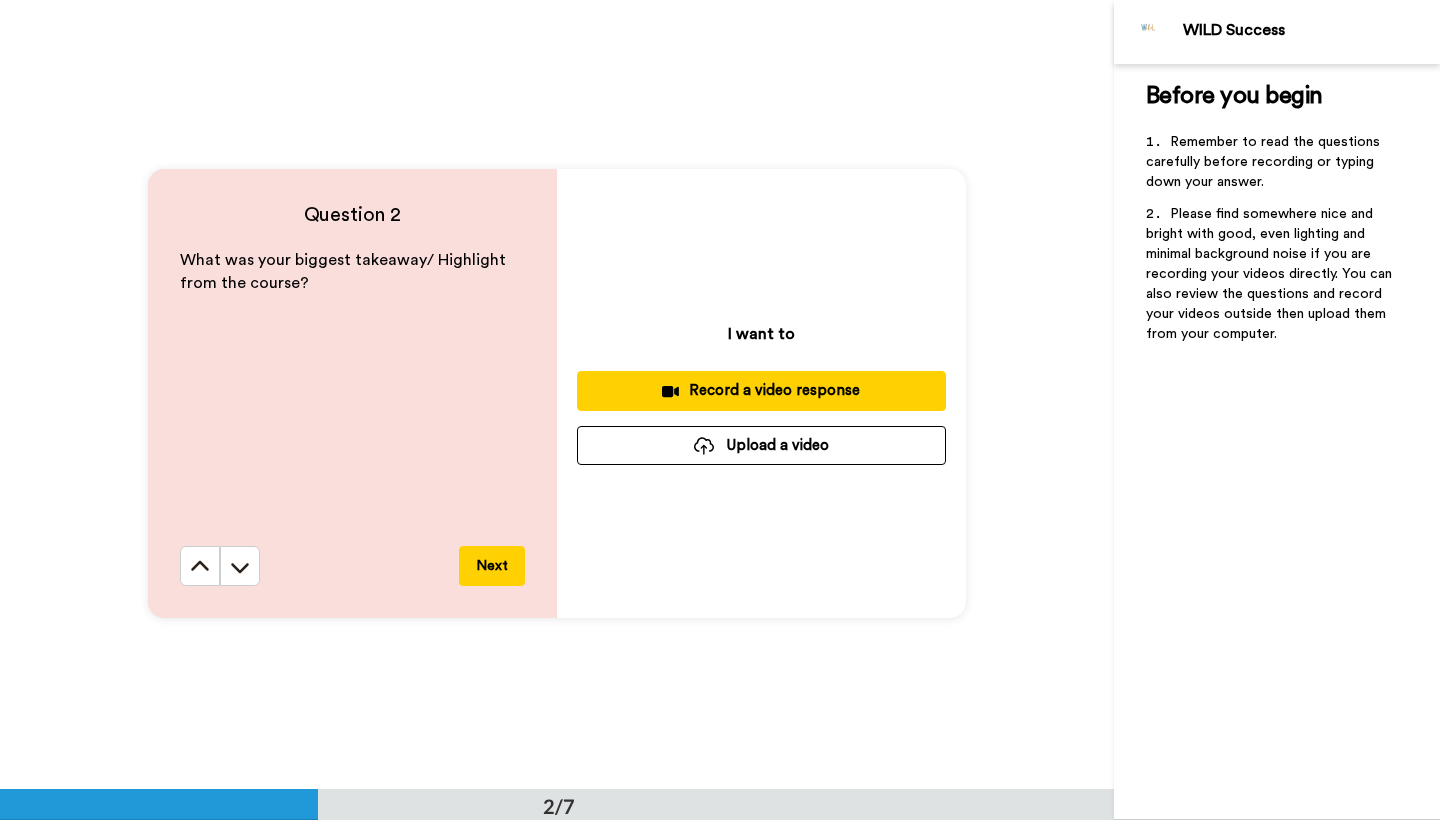 drag, startPoint x: 605, startPoint y: 386, endPoint x: 659, endPoint y: 390, distance: 54.147945 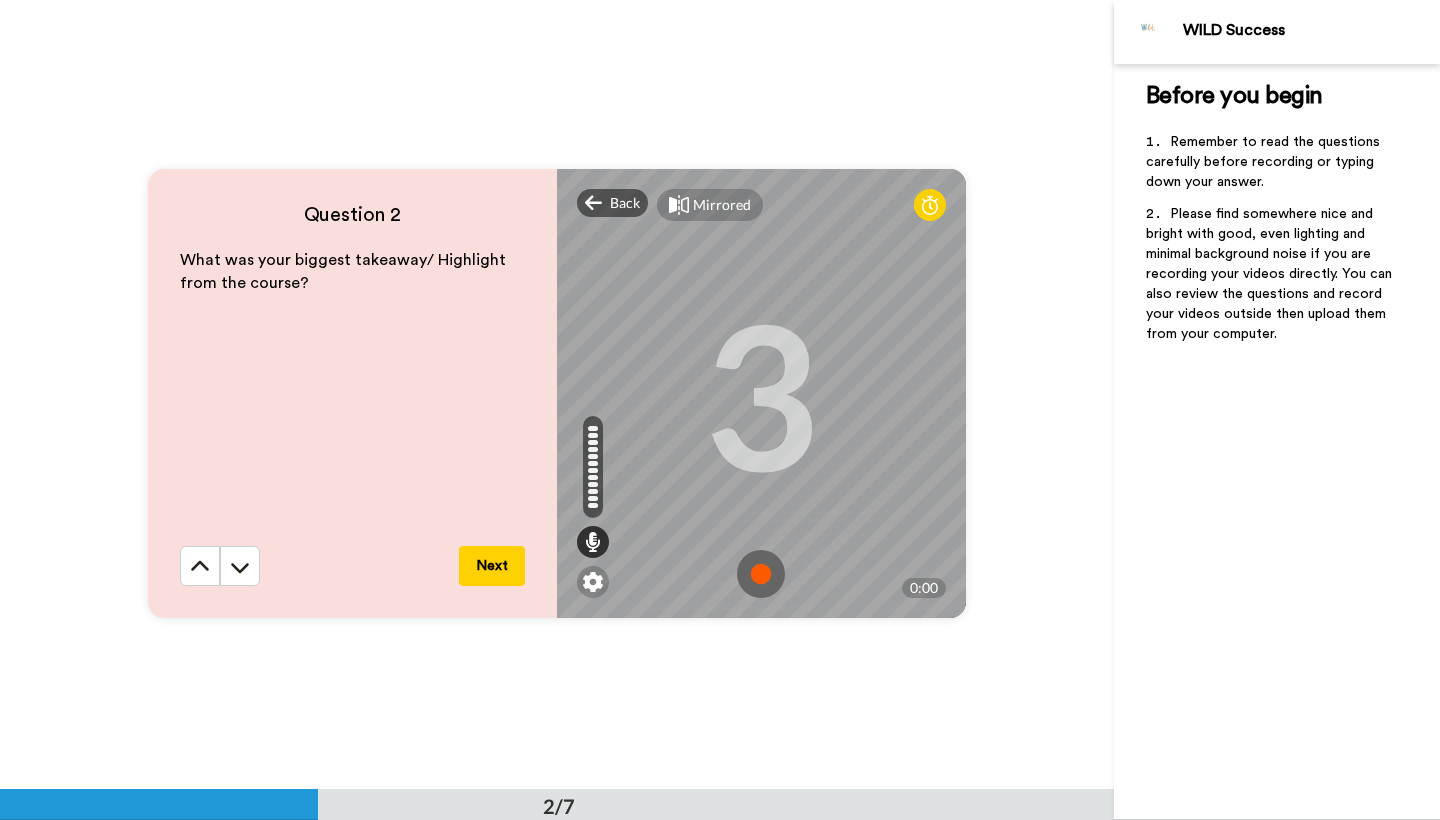click on "Mirrored Redo 3  00:00" at bounding box center [761, 393] 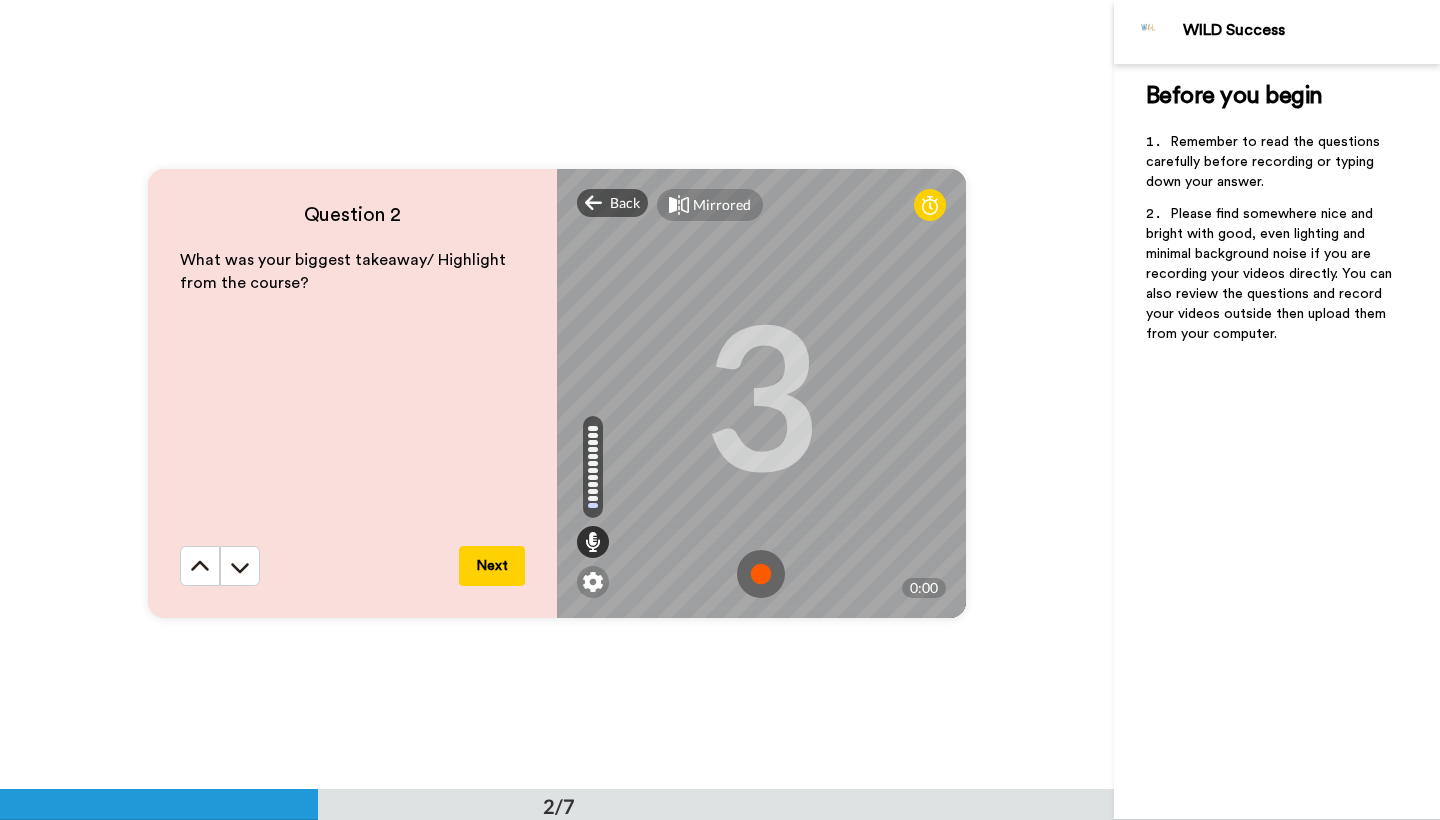 click at bounding box center (761, 574) 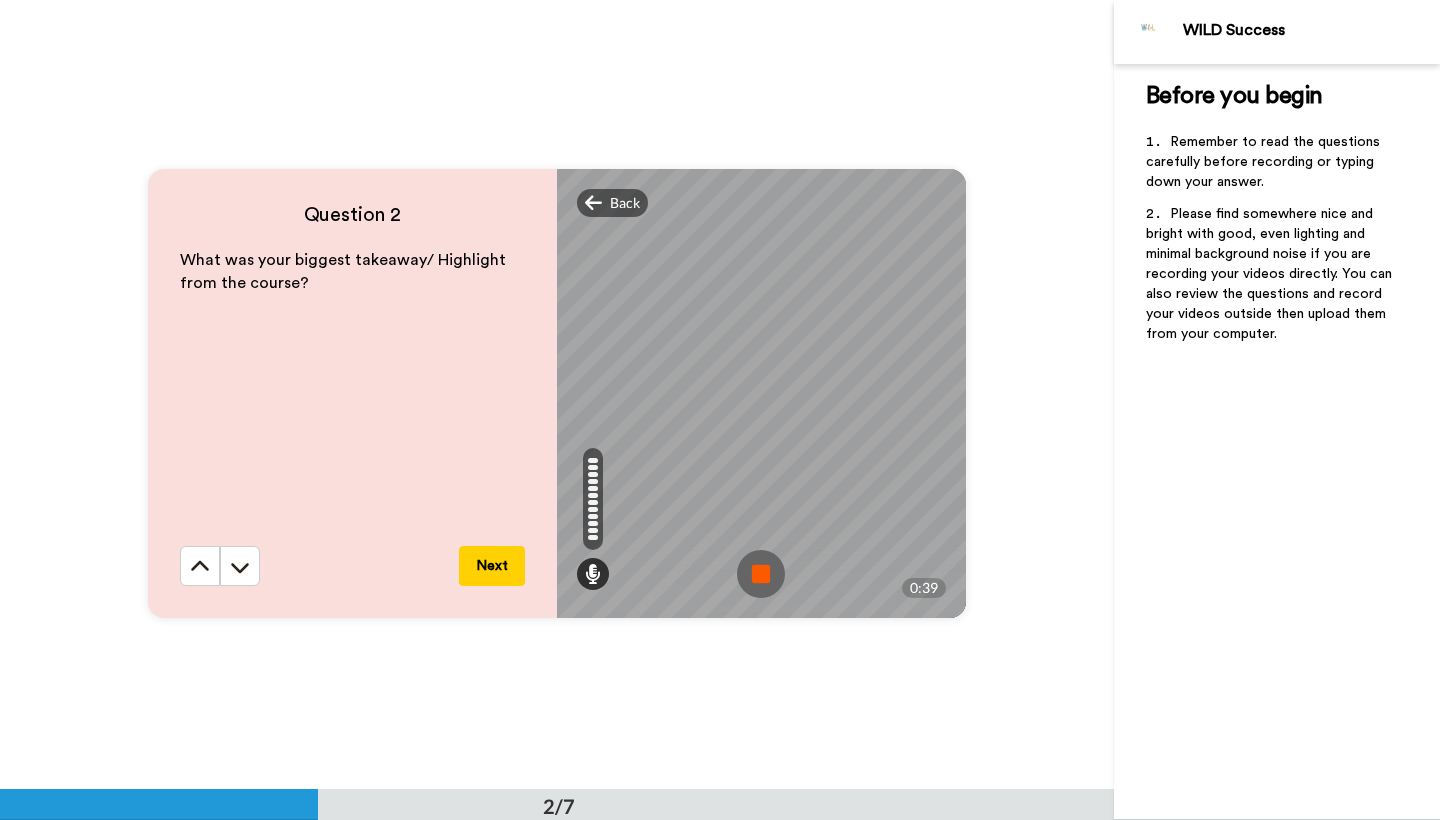 click at bounding box center (761, 574) 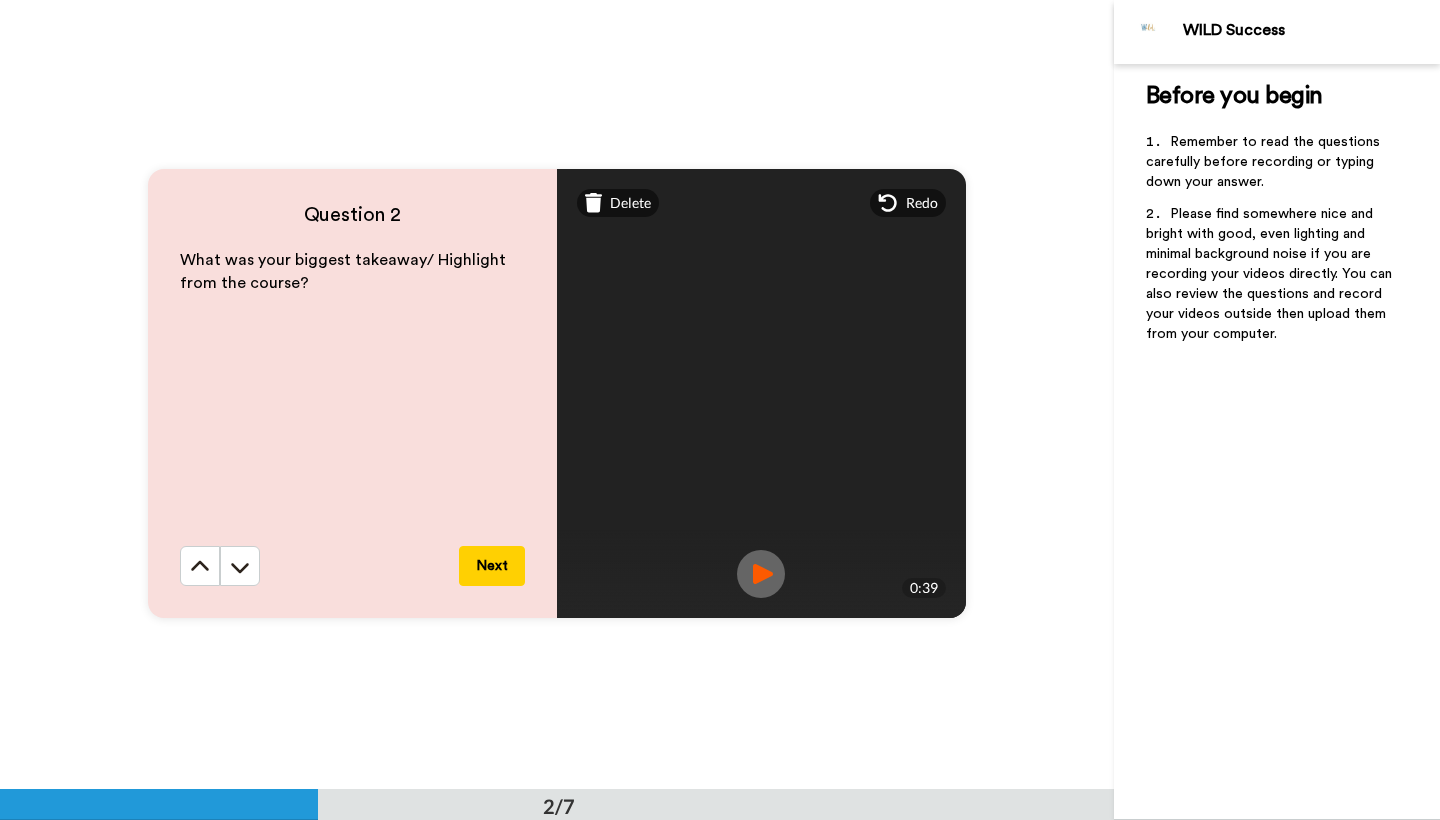 drag, startPoint x: 765, startPoint y: 574, endPoint x: 496, endPoint y: 569, distance: 269.04648 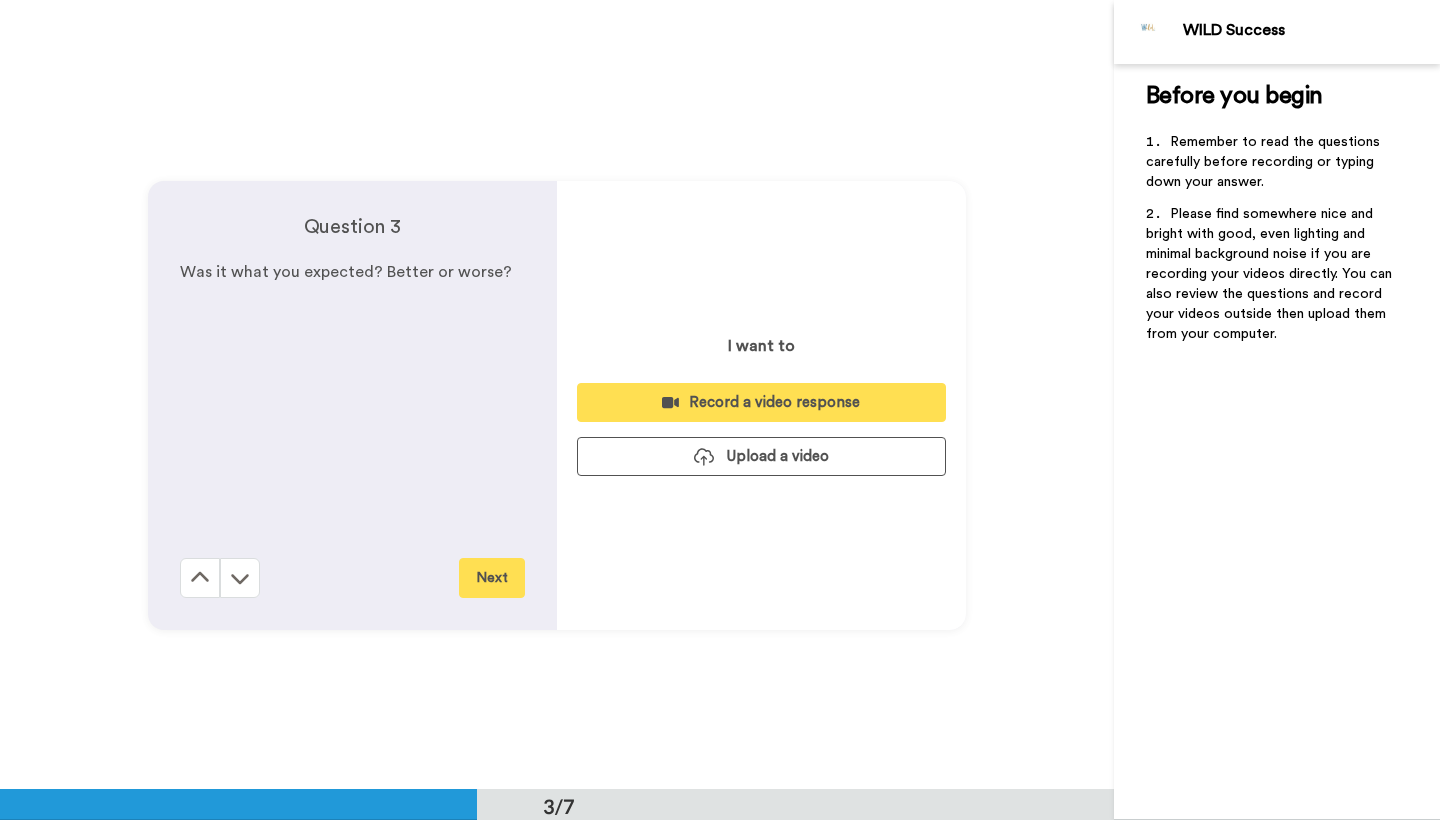 scroll, scrollTop: 1579, scrollLeft: 0, axis: vertical 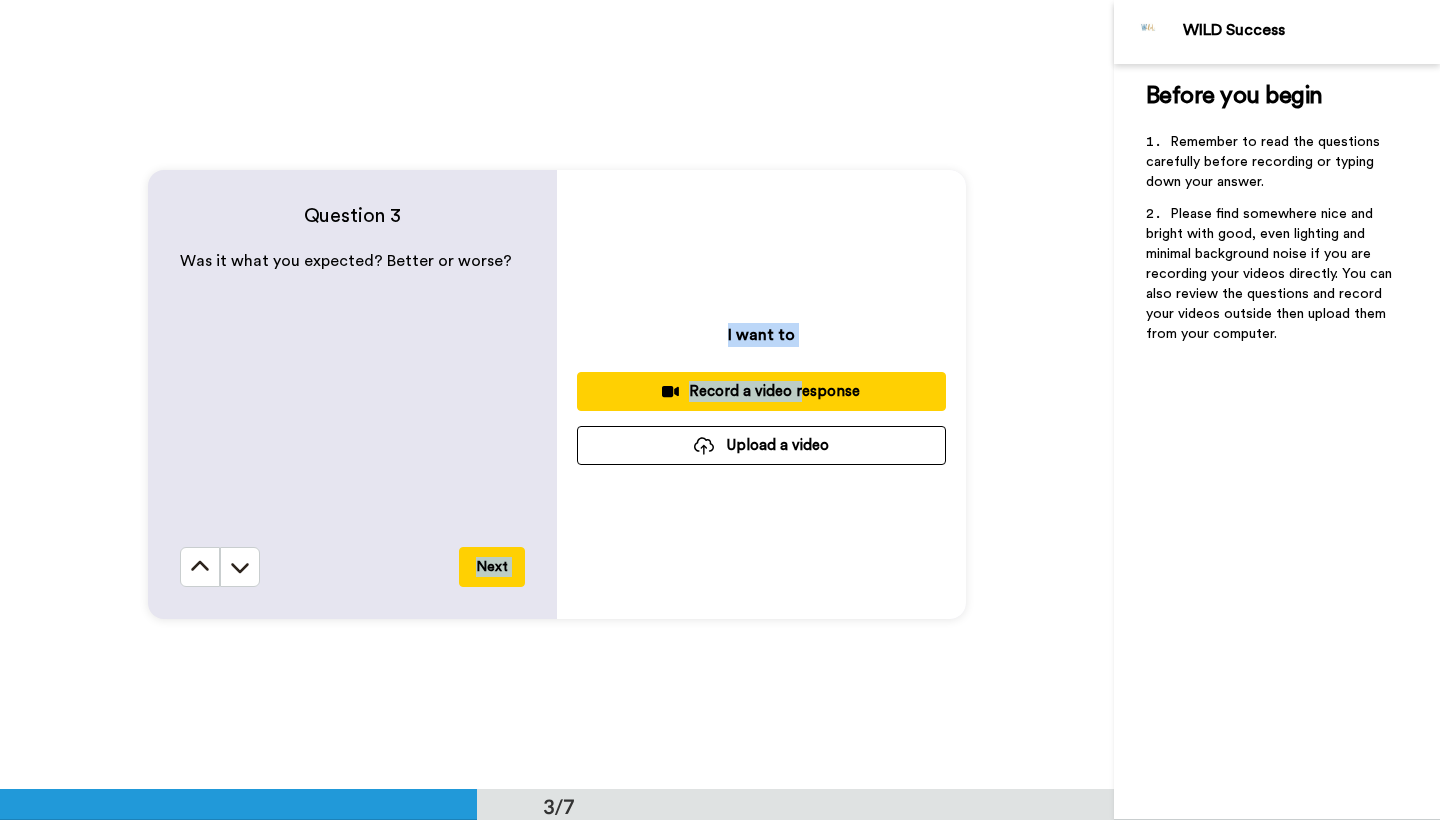 drag, startPoint x: 387, startPoint y: 415, endPoint x: 801, endPoint y: 391, distance: 414.69507 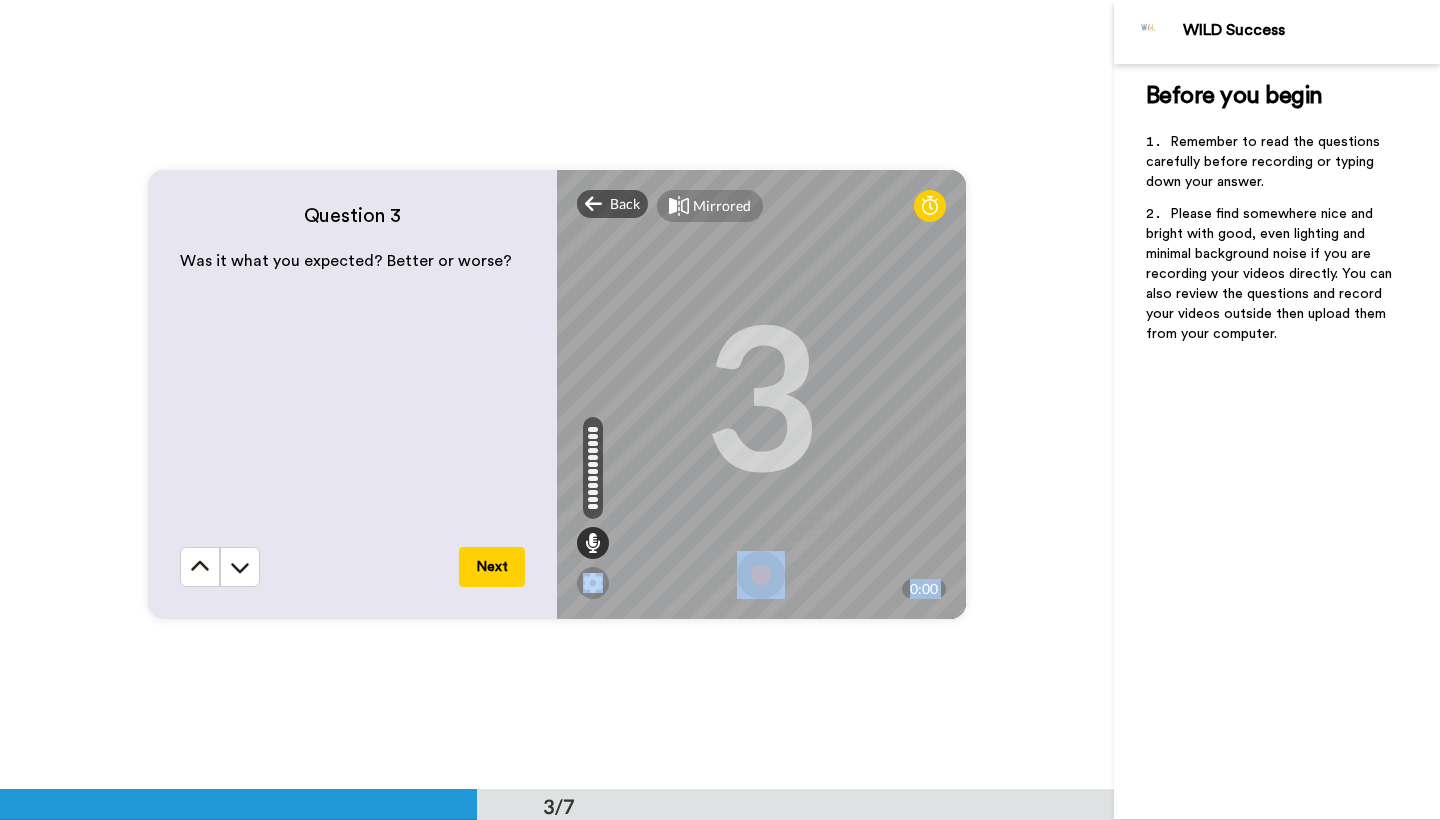 drag, startPoint x: 765, startPoint y: 487, endPoint x: 758, endPoint y: 580, distance: 93.26307 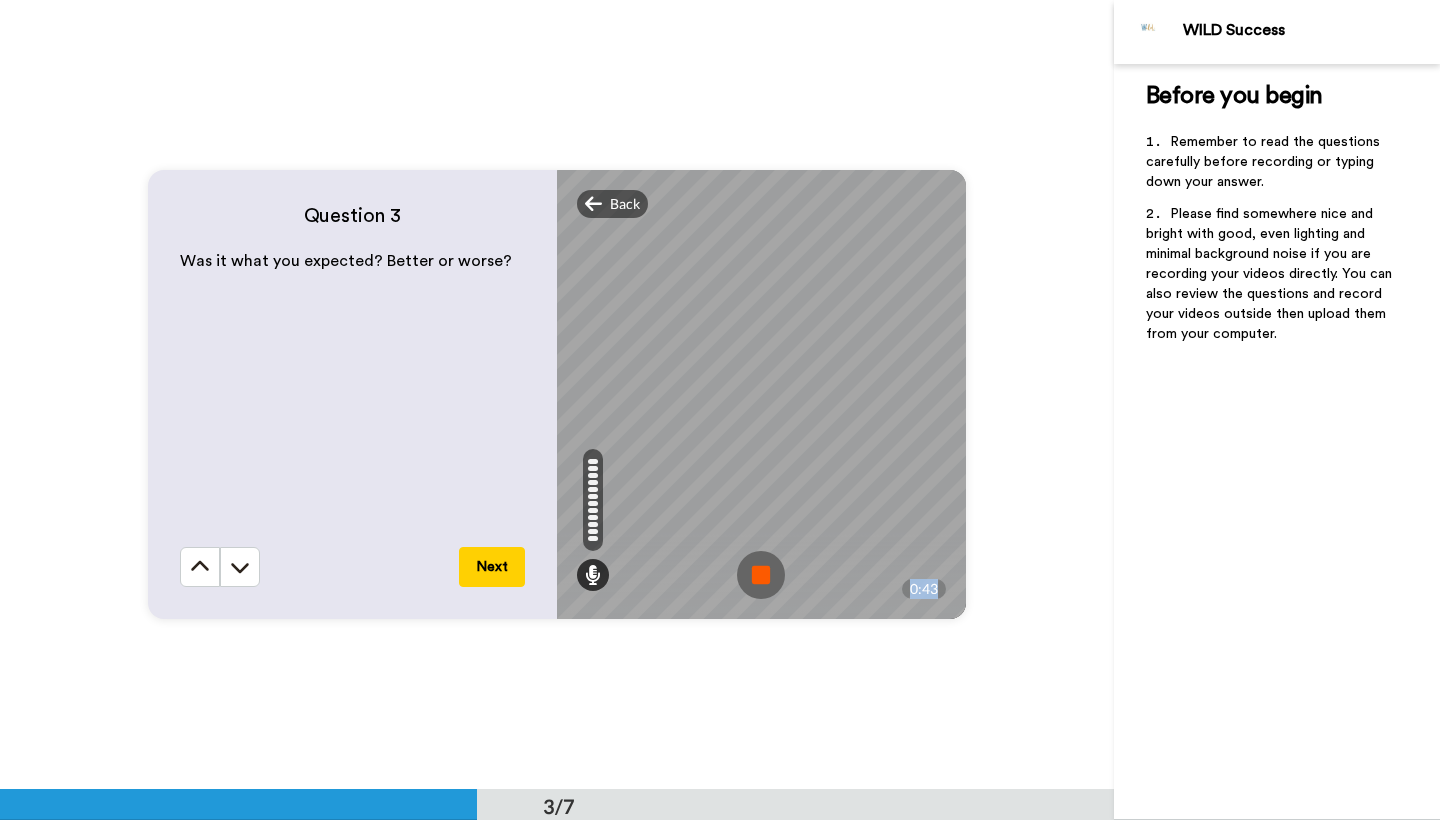 click at bounding box center (761, 575) 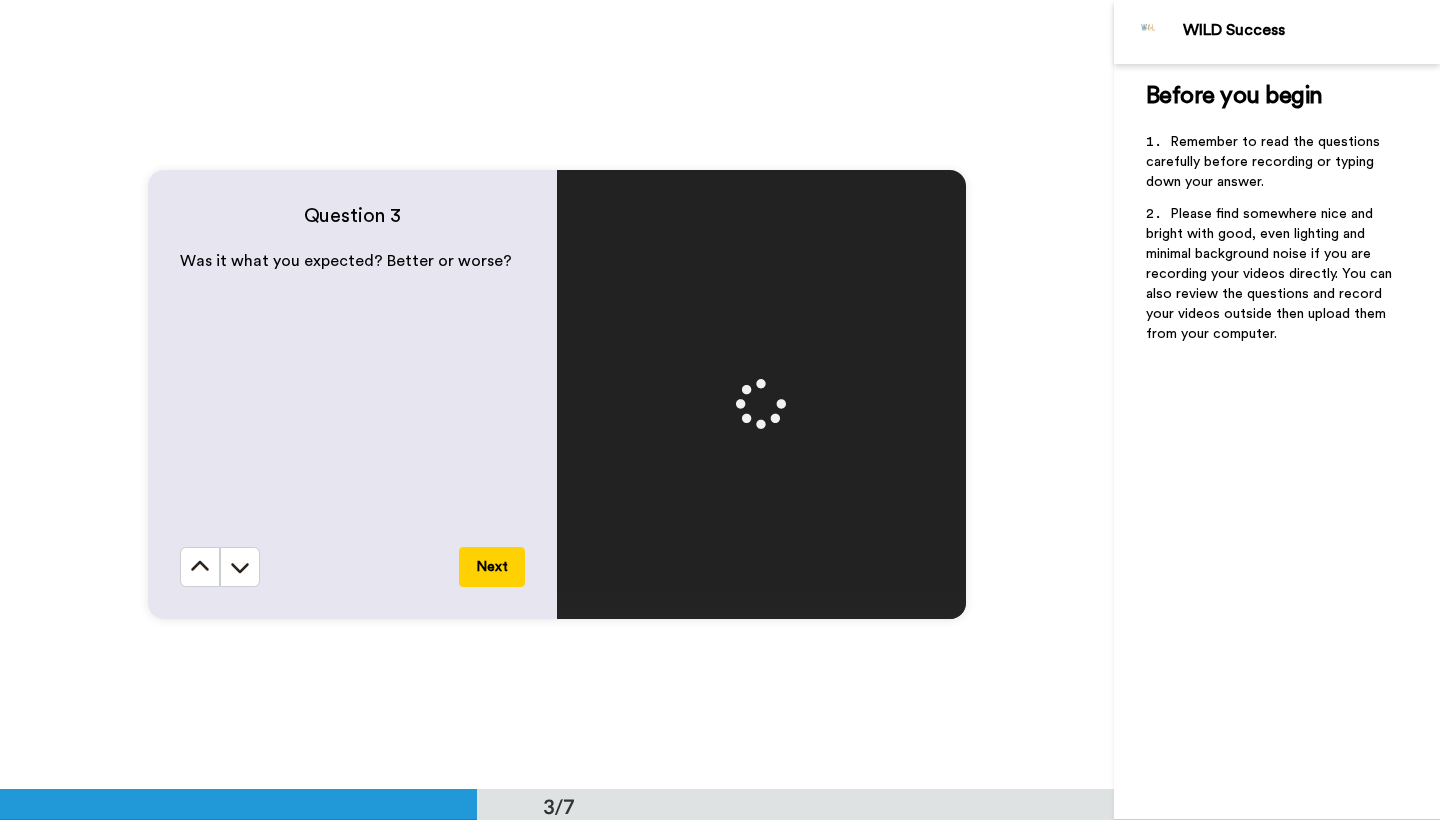drag, startPoint x: 759, startPoint y: 572, endPoint x: 483, endPoint y: 569, distance: 276.0163 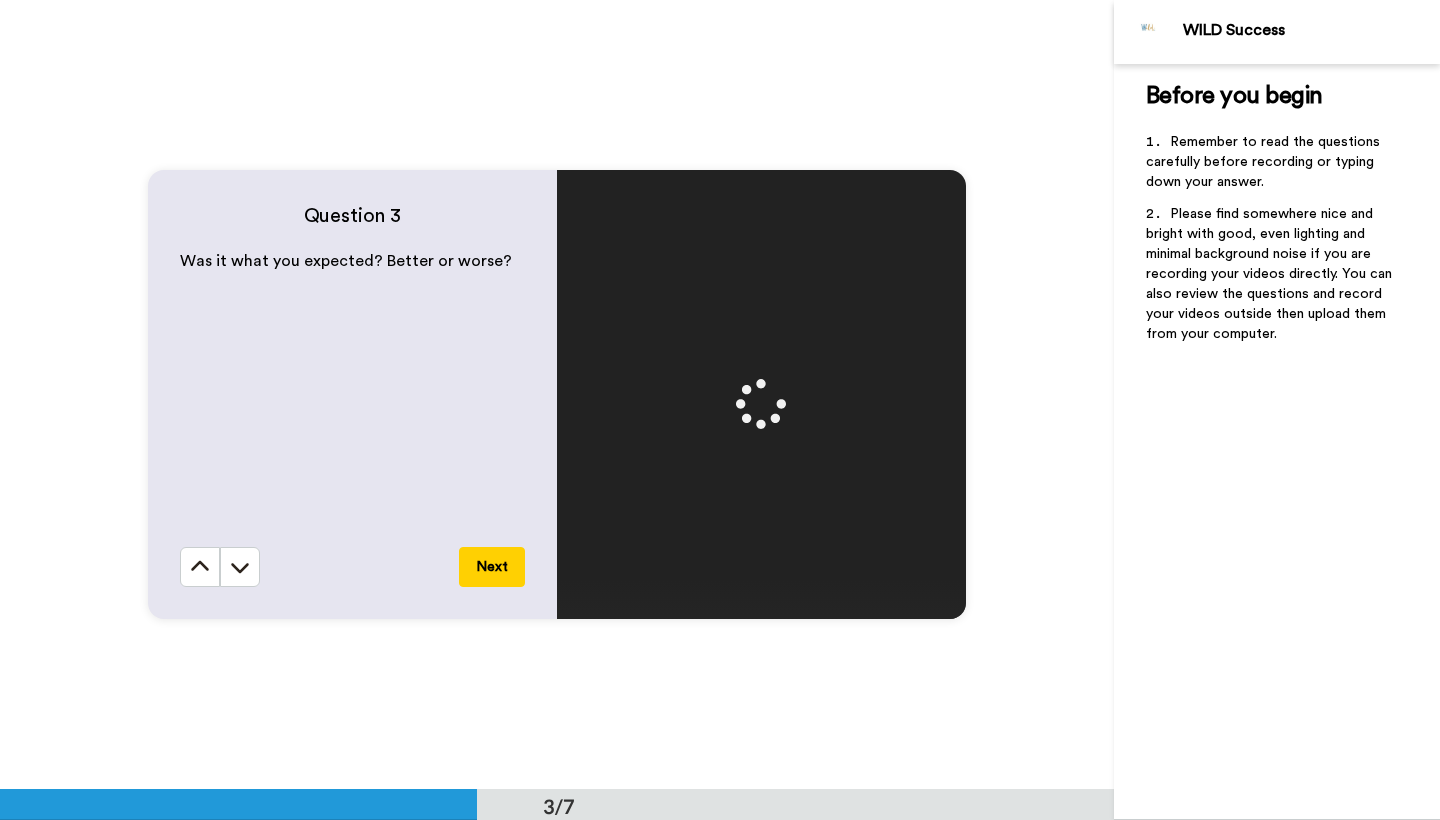 click on "Question 3 Was it what you expected? Better or worse? Next Mirrored Redo 3 0:43" at bounding box center [557, 394] 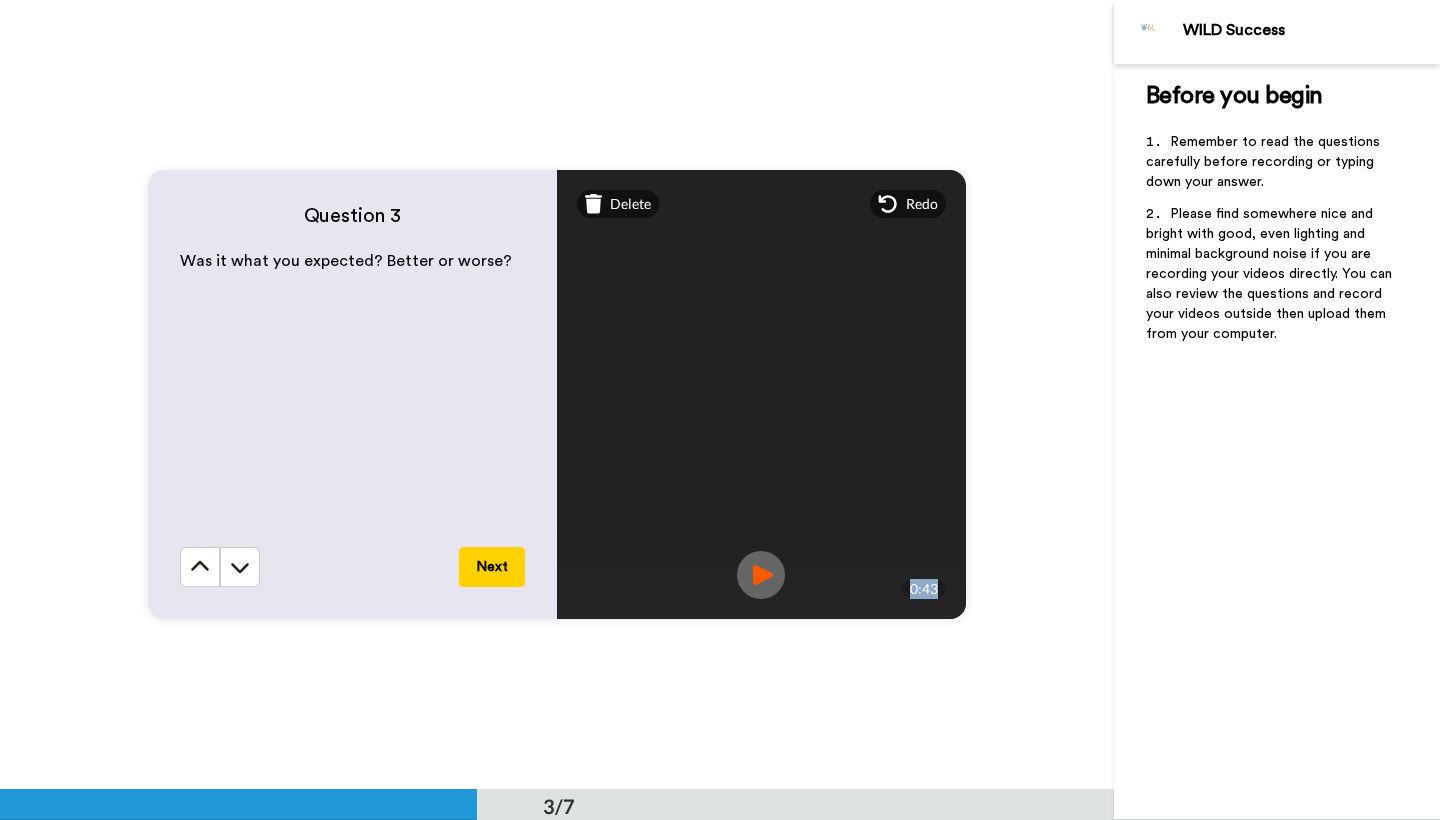 click on "Next" at bounding box center [492, 567] 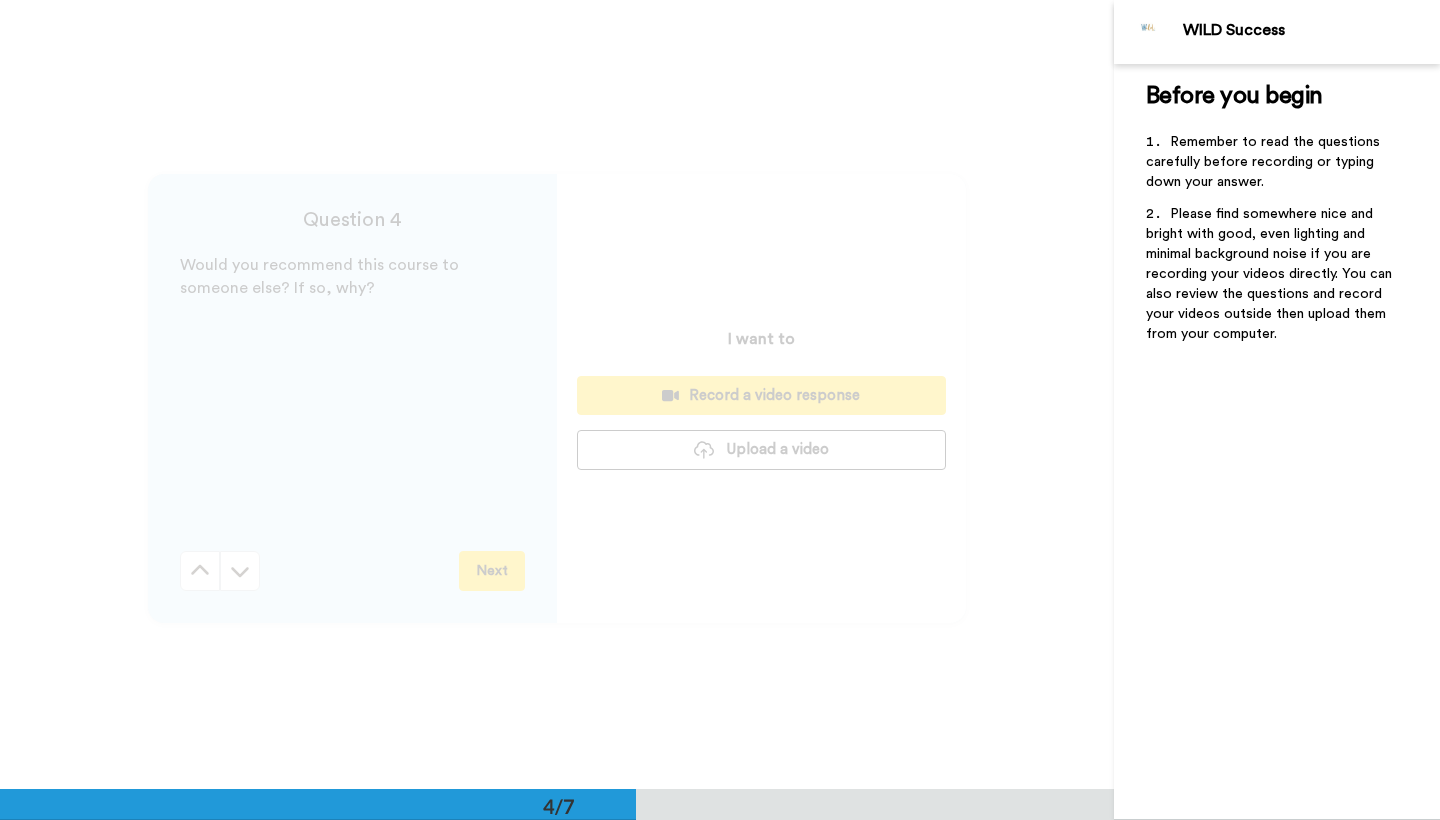 scroll, scrollTop: 2368, scrollLeft: 0, axis: vertical 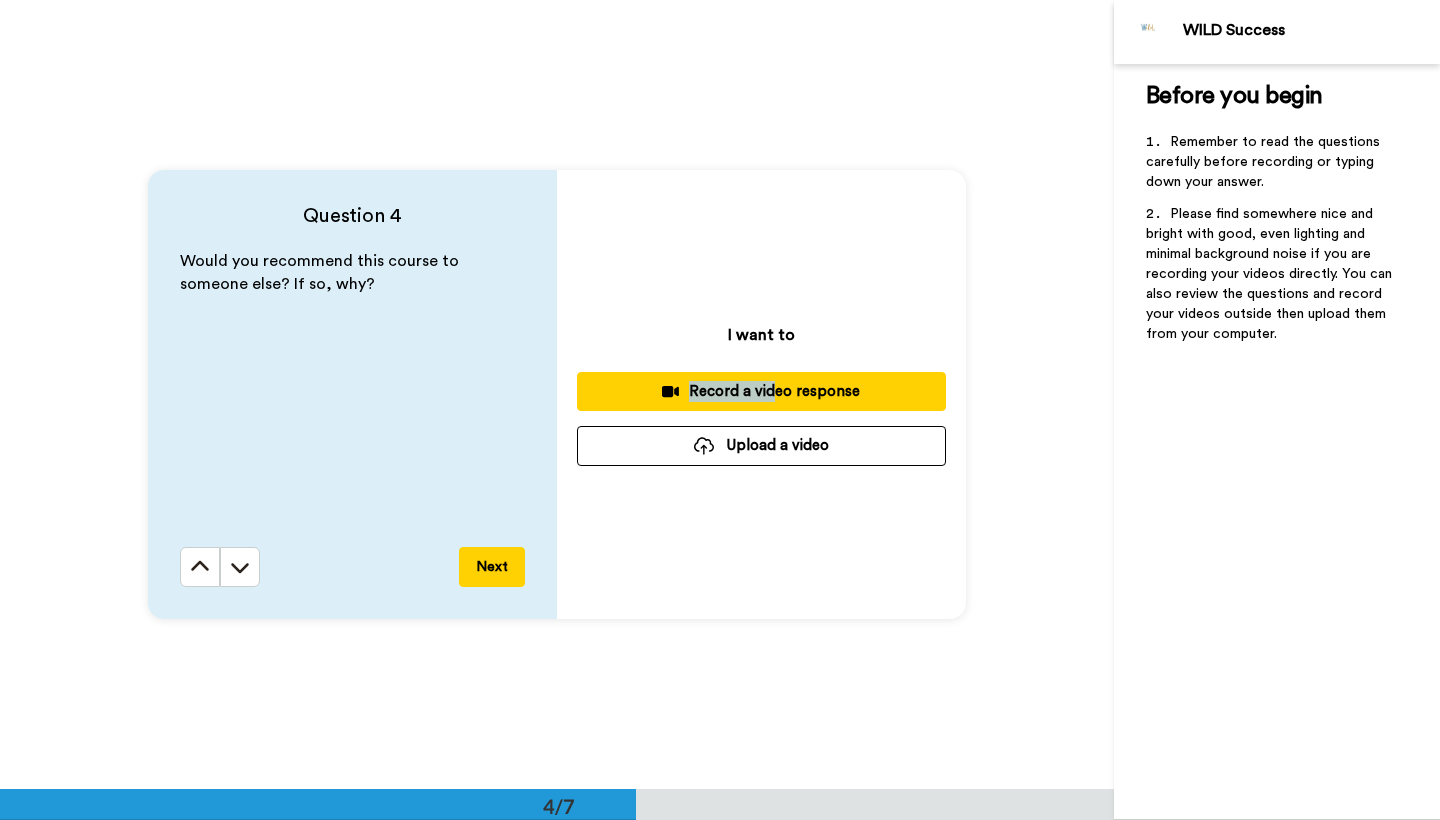 drag, startPoint x: 628, startPoint y: 417, endPoint x: 778, endPoint y: 387, distance: 152.97058 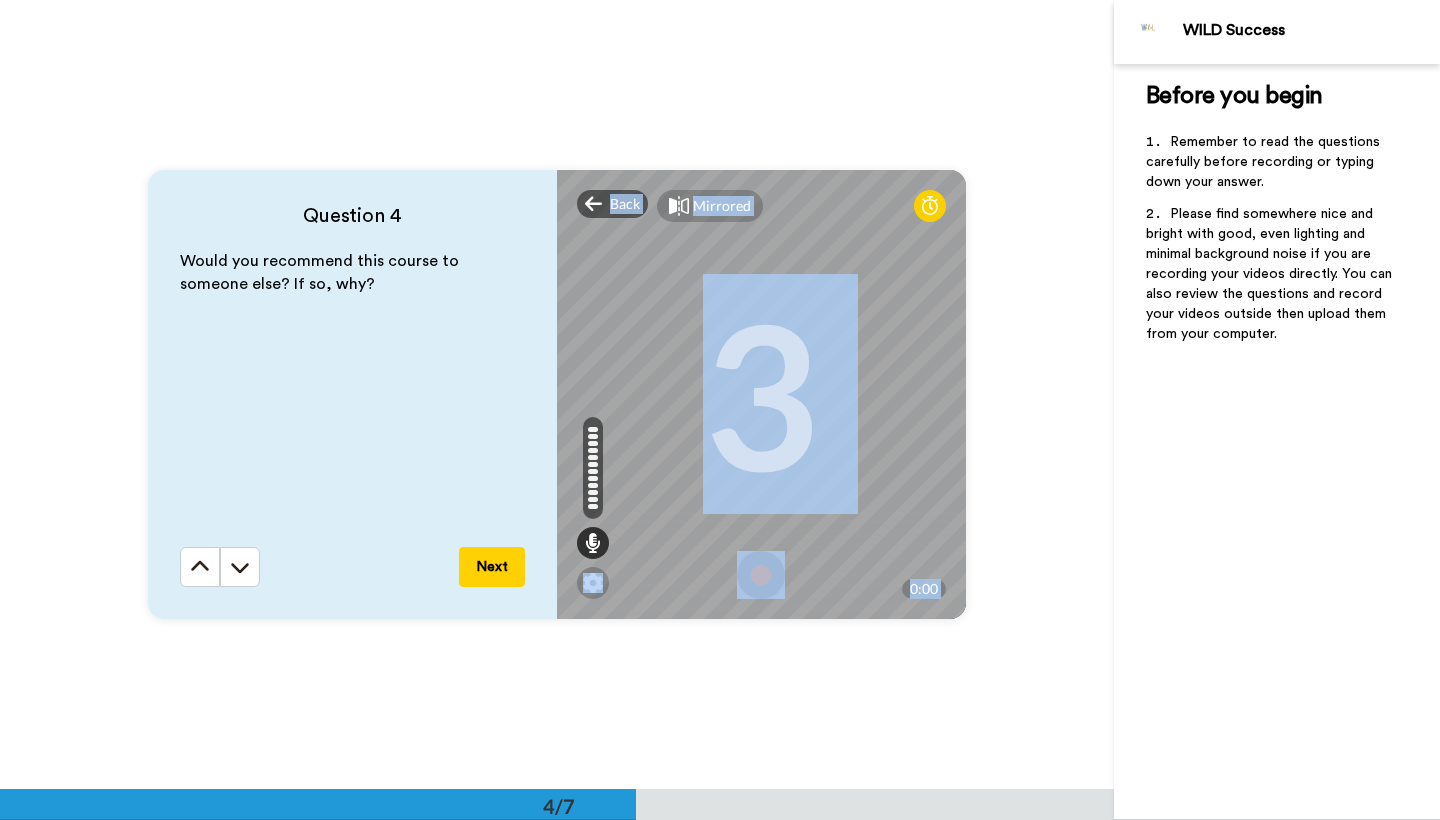 drag, startPoint x: 749, startPoint y: 630, endPoint x: 772, endPoint y: 573, distance: 61.46544 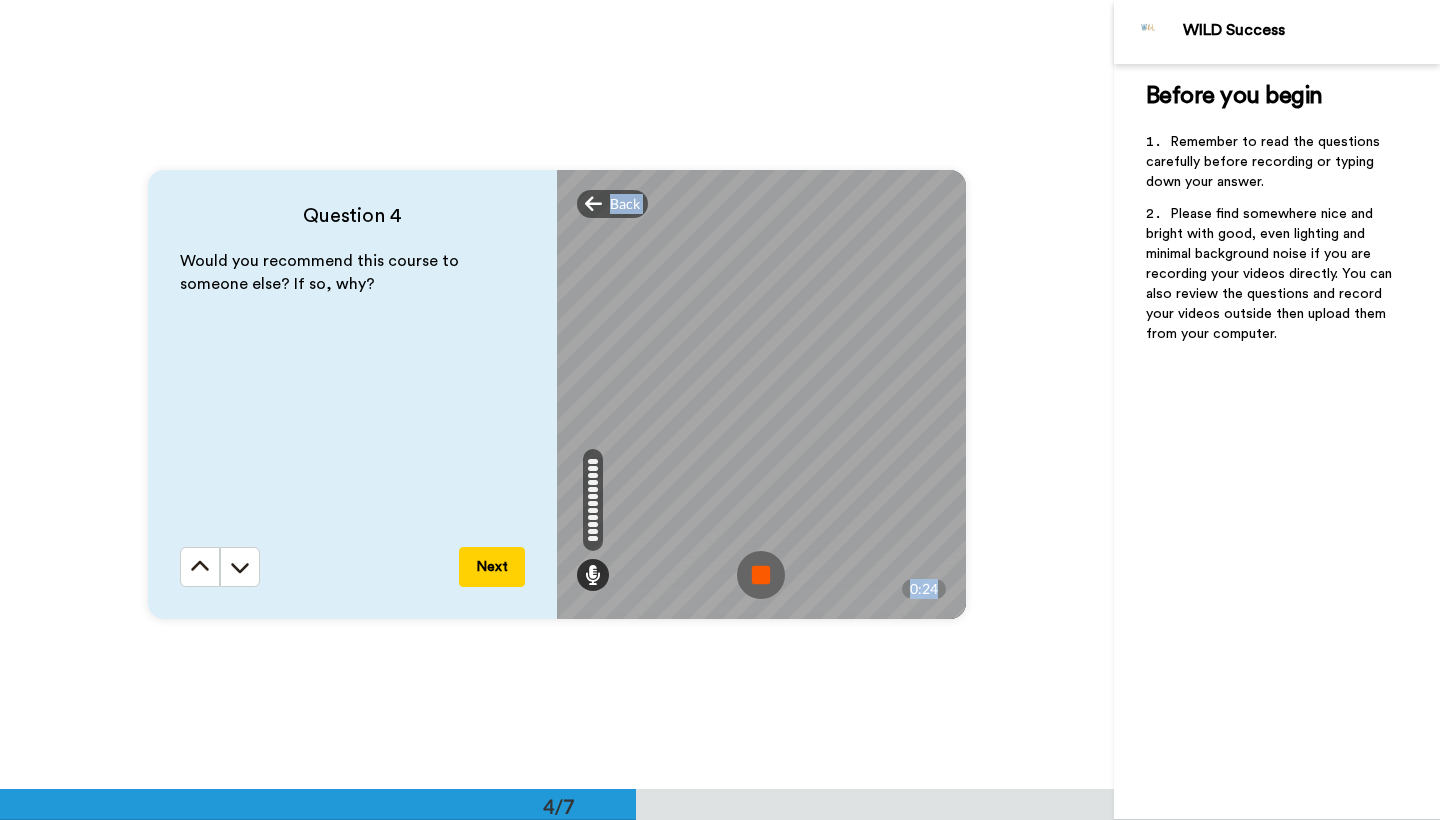 click at bounding box center (761, 575) 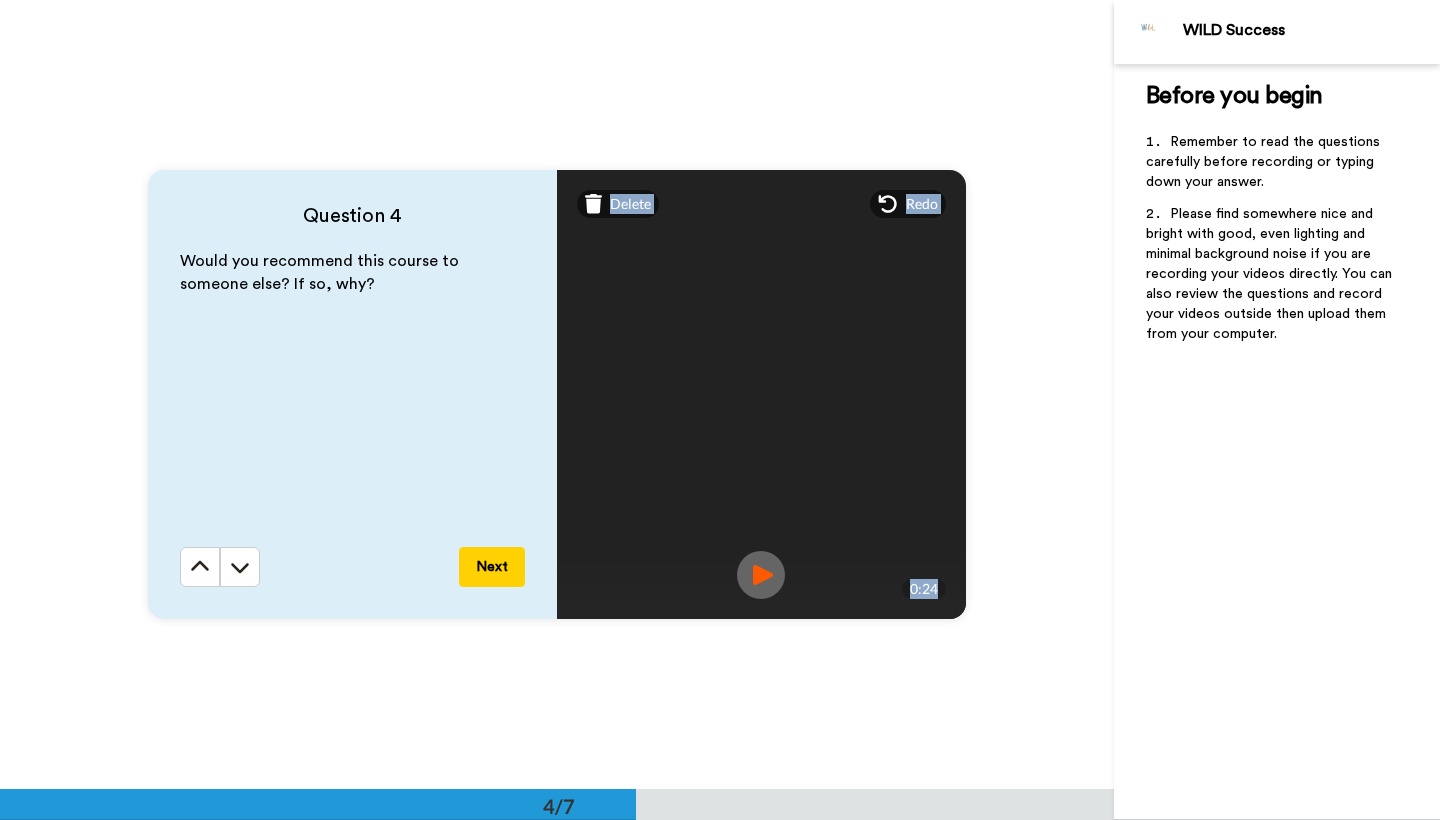 drag, startPoint x: 772, startPoint y: 573, endPoint x: 501, endPoint y: 574, distance: 271.00183 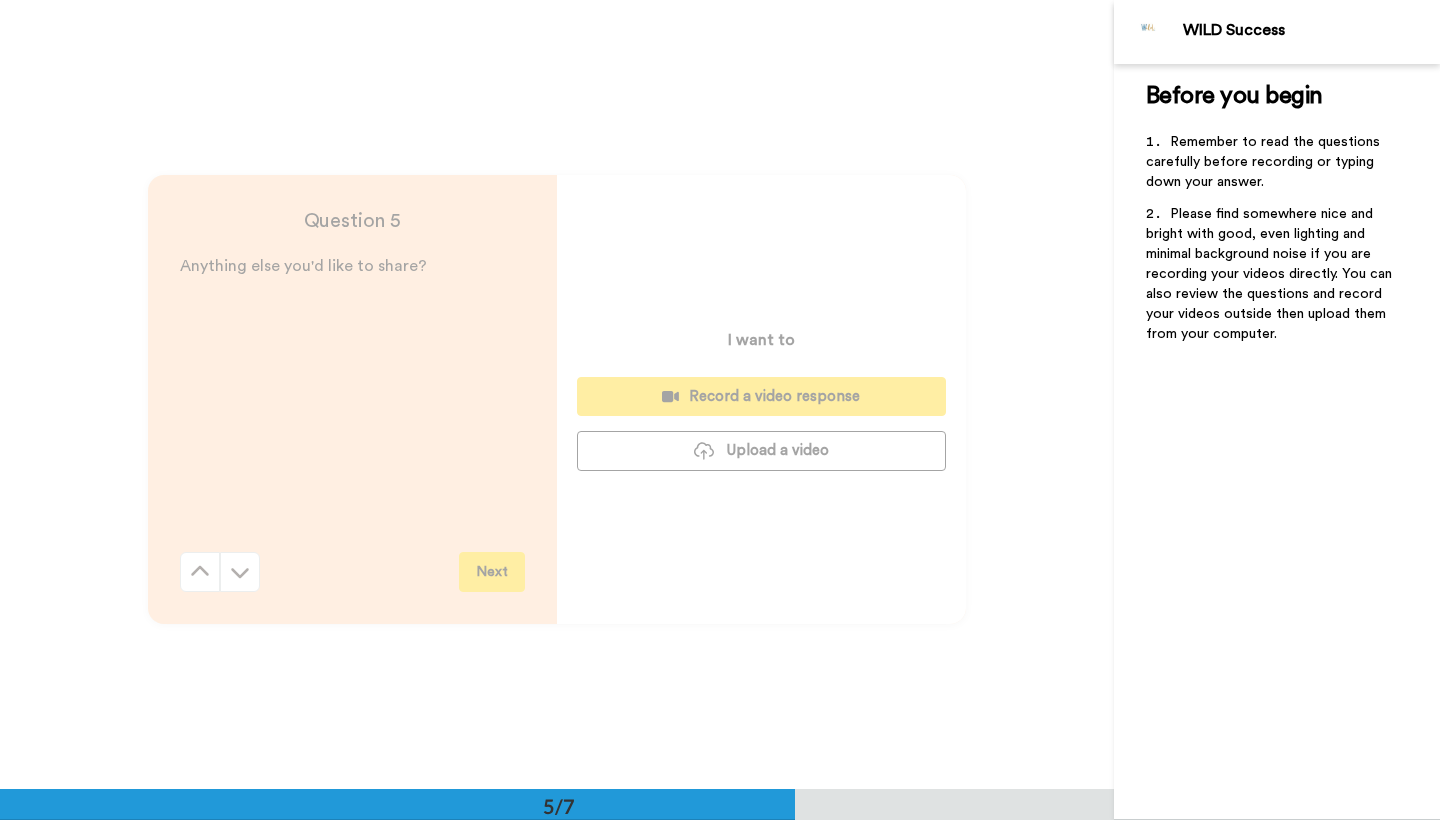 scroll, scrollTop: 3157, scrollLeft: 0, axis: vertical 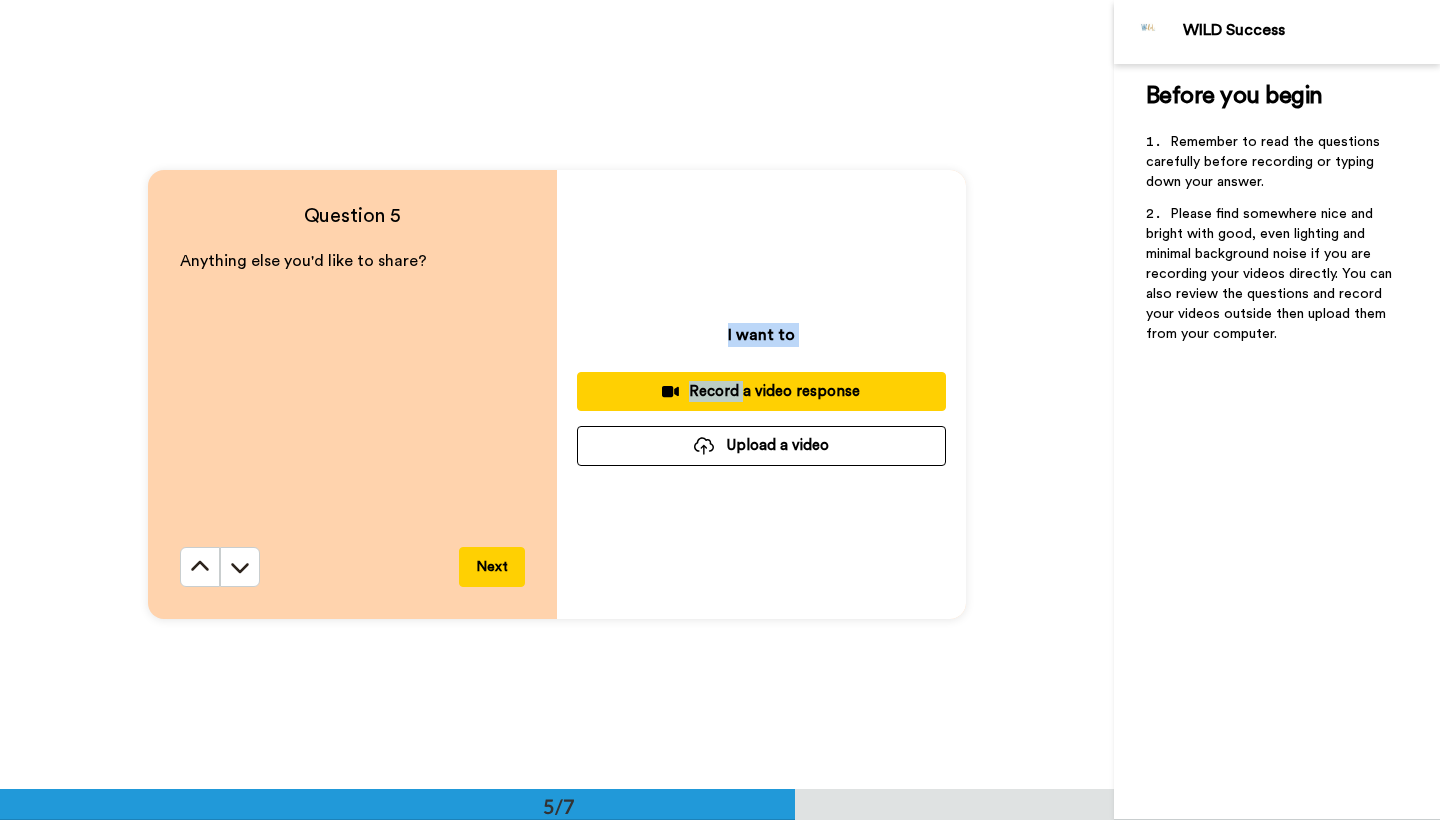 drag, startPoint x: 708, startPoint y: 292, endPoint x: 746, endPoint y: 389, distance: 104.177734 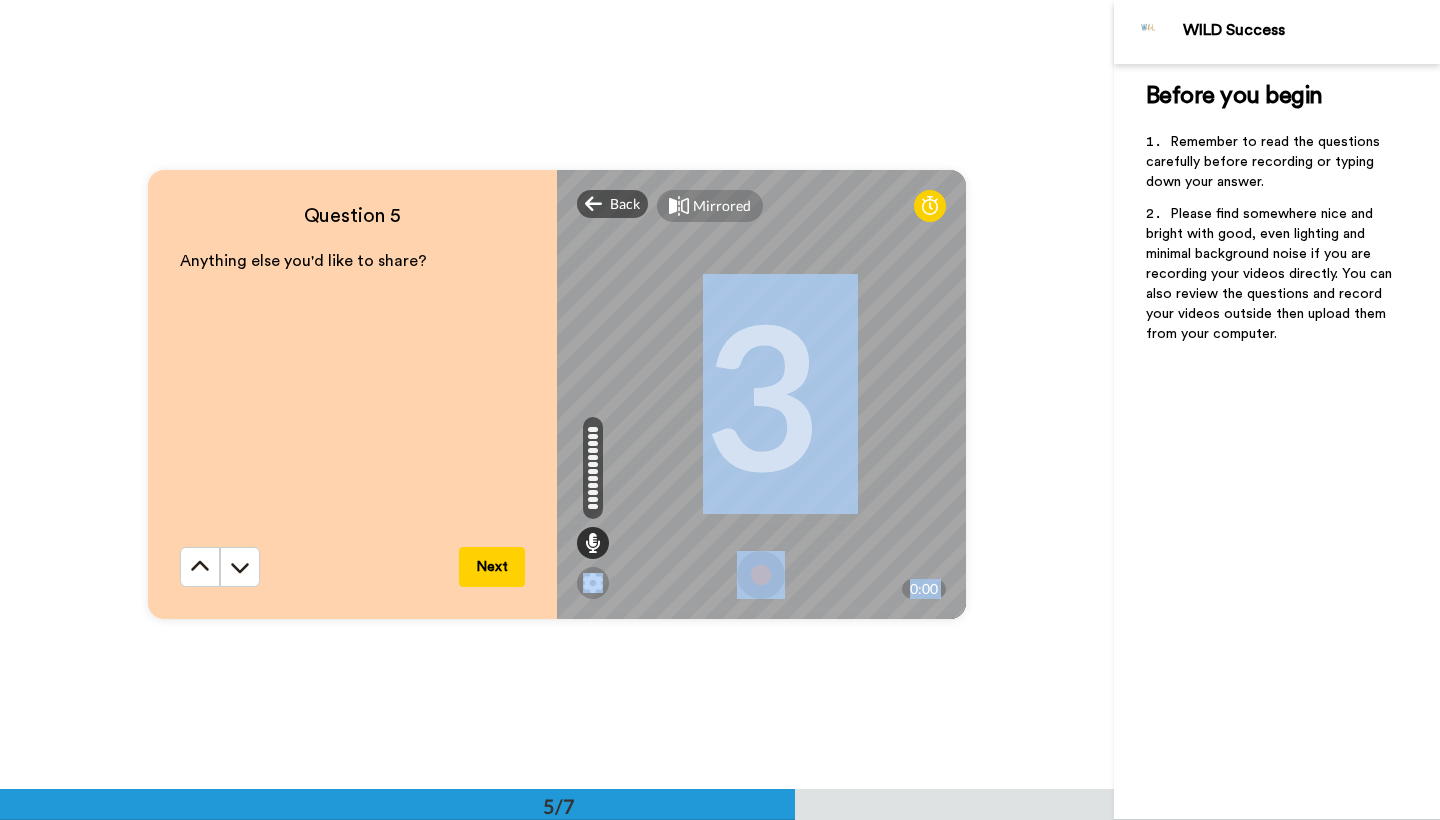 drag, startPoint x: 746, startPoint y: 446, endPoint x: 768, endPoint y: 576, distance: 131.8484 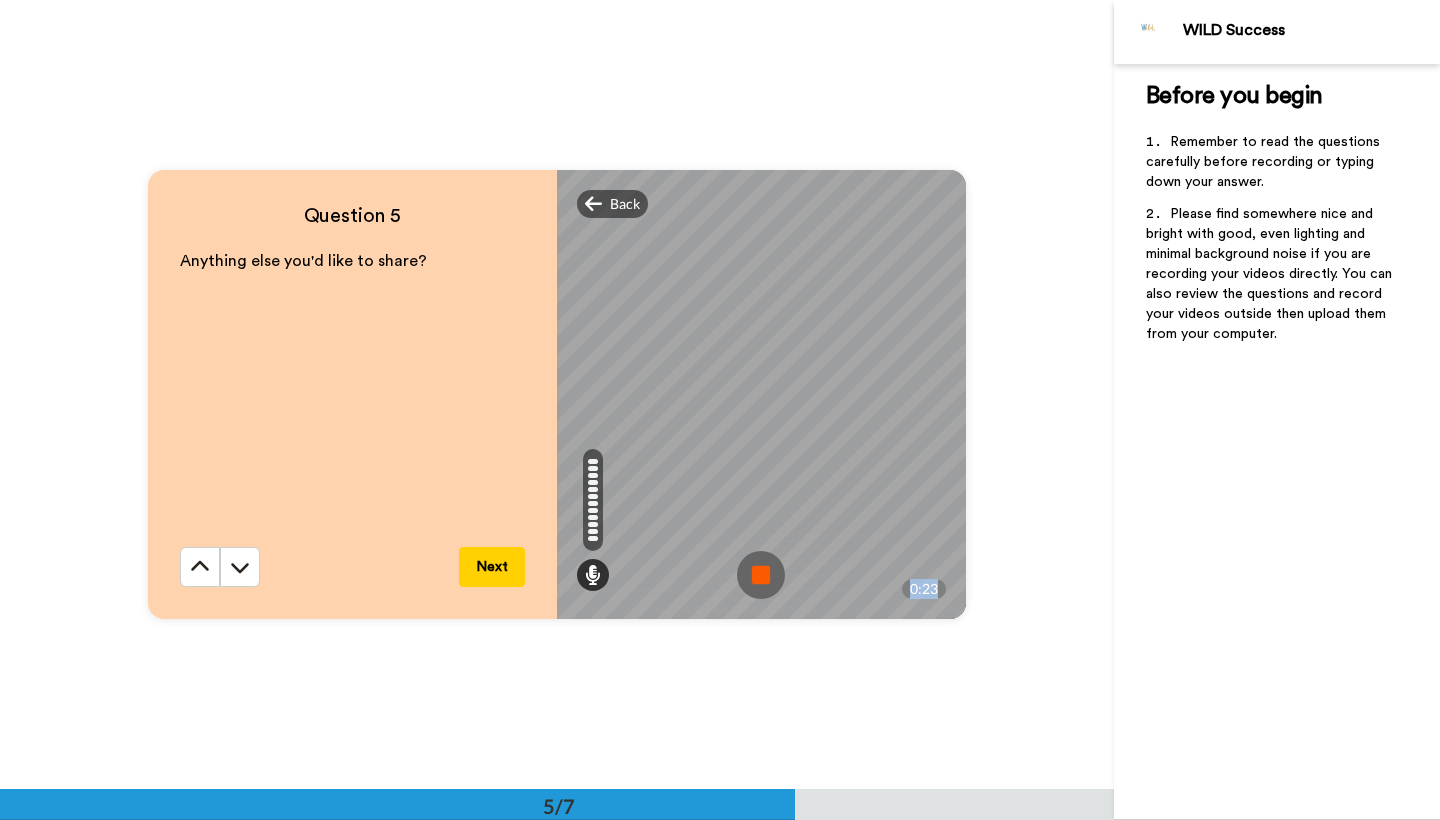 drag, startPoint x: 768, startPoint y: 576, endPoint x: 757, endPoint y: 571, distance: 12.083046 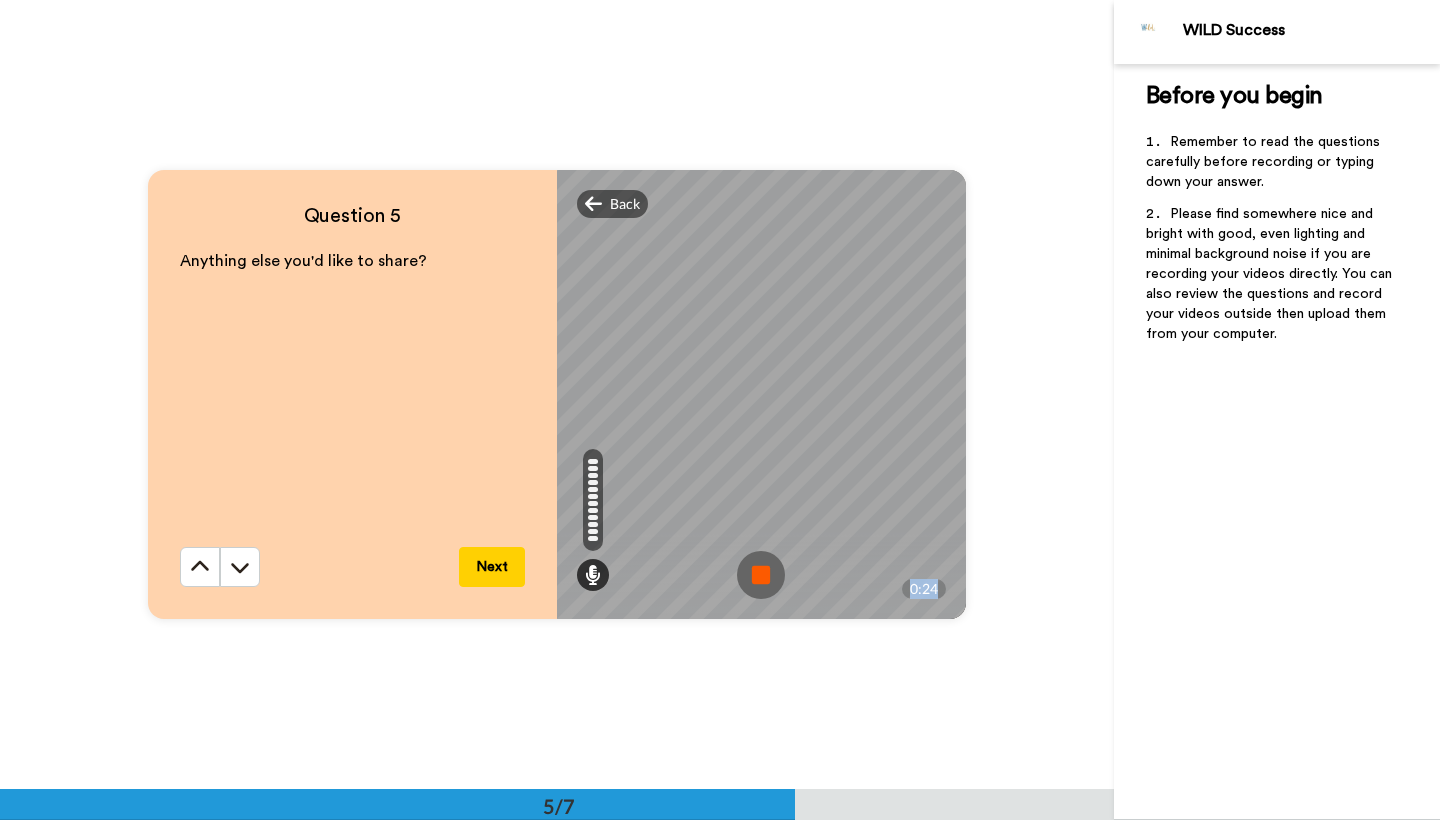 click at bounding box center (761, 575) 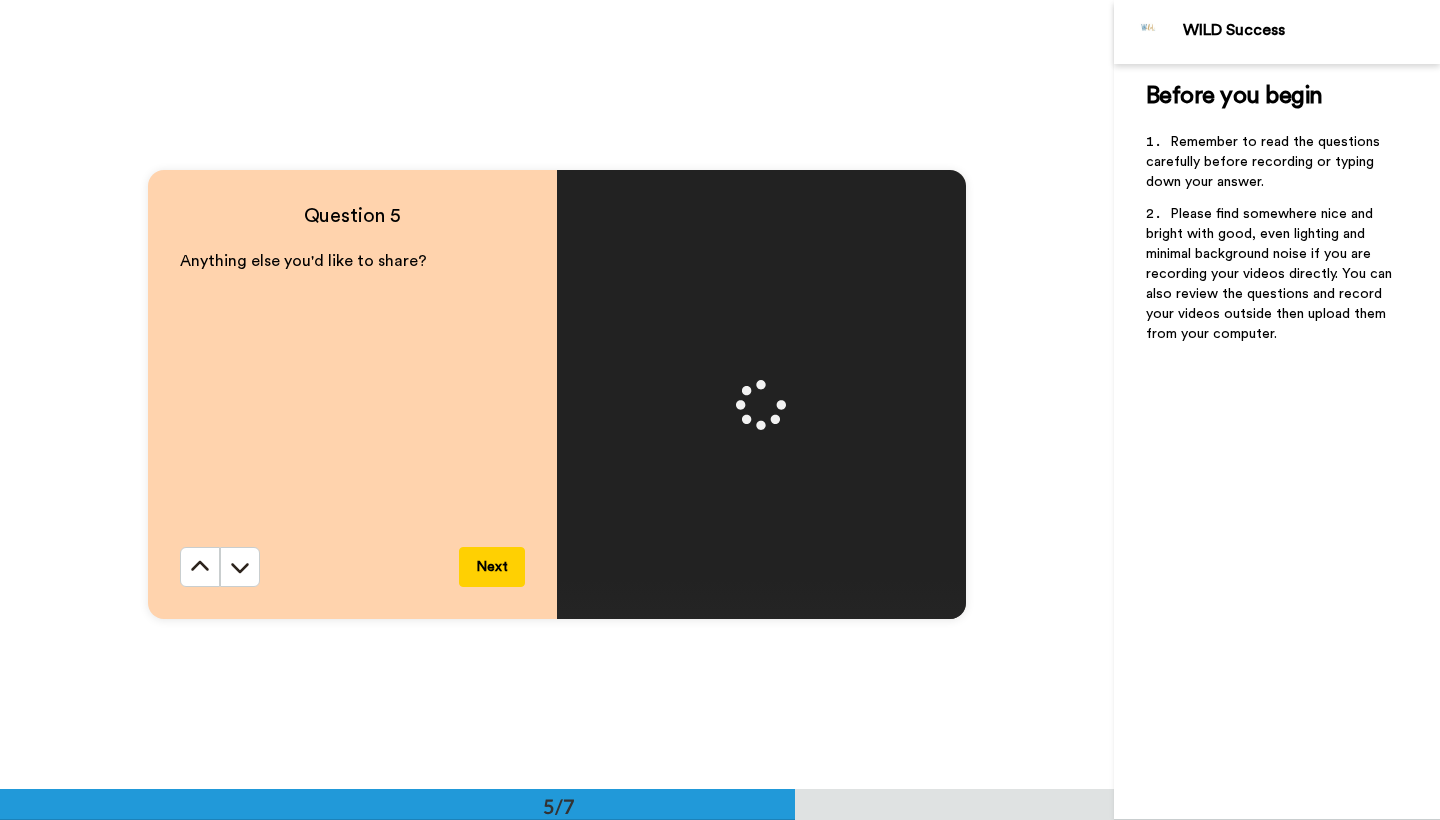 drag, startPoint x: 757, startPoint y: 571, endPoint x: 534, endPoint y: 325, distance: 332.03162 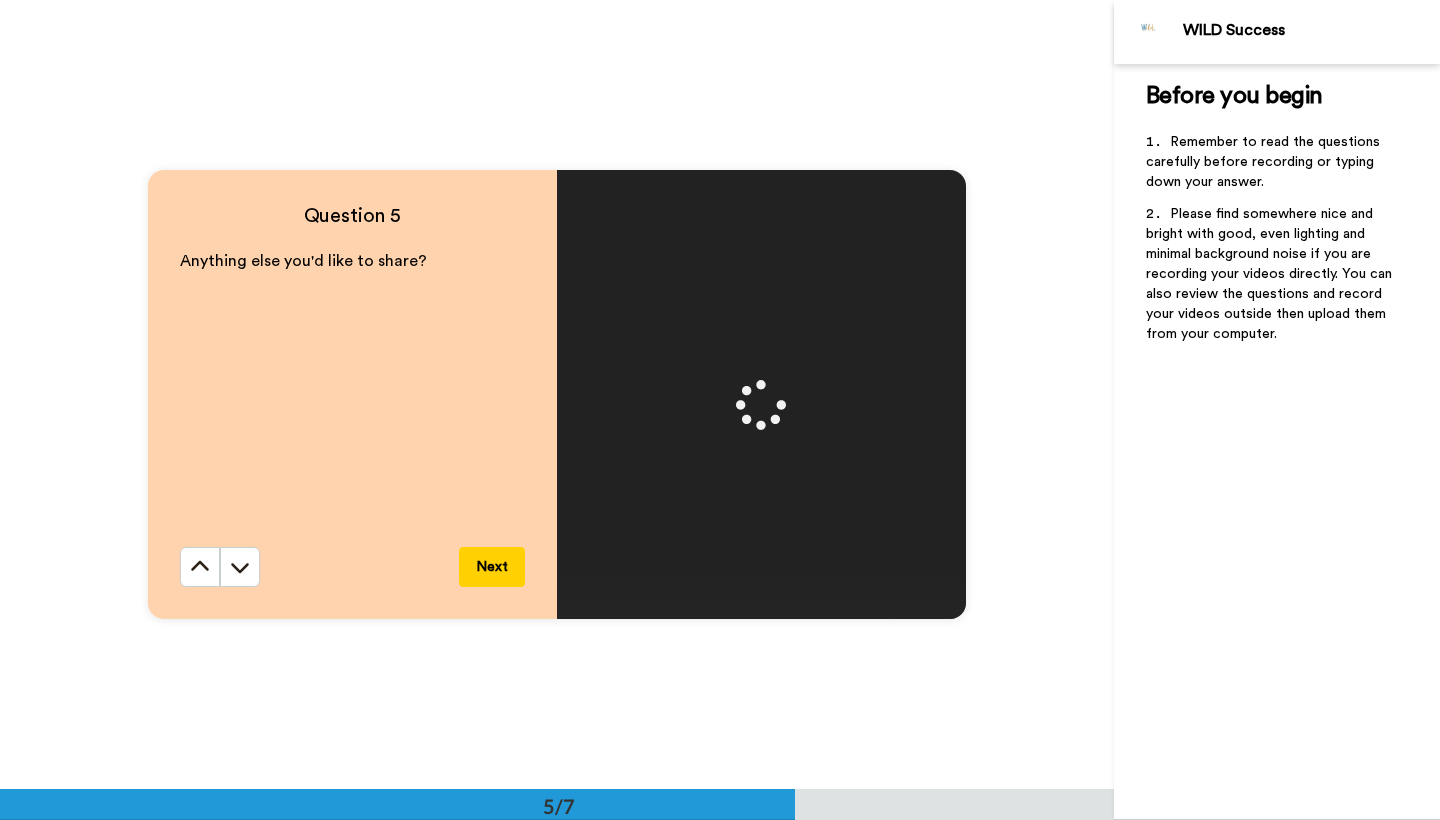 click on "Question 5 Anything else you'd like to share? Next Mirrored Redo 3 0:24" at bounding box center [557, 394] 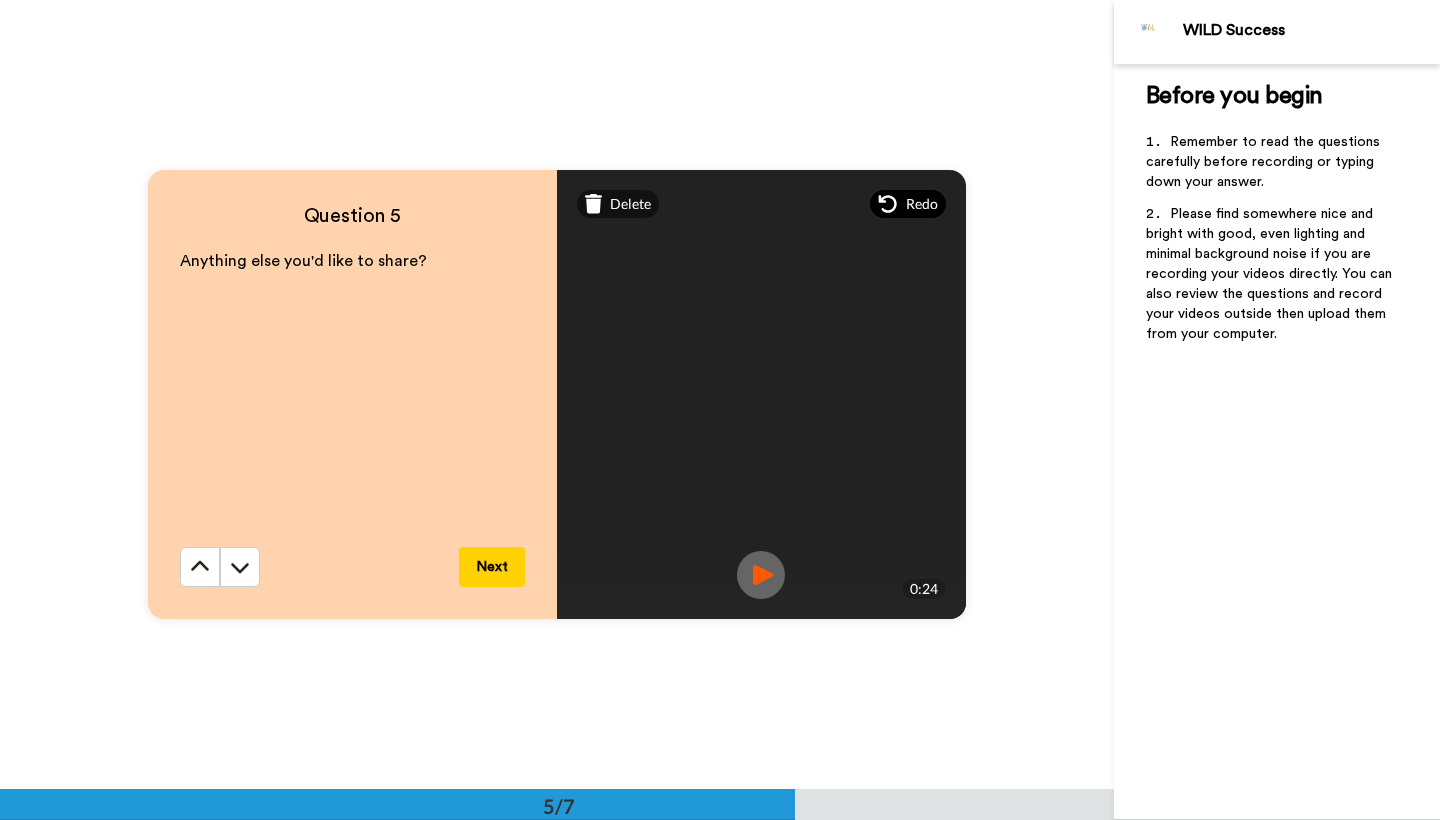 click on "Redo" at bounding box center (908, 204) 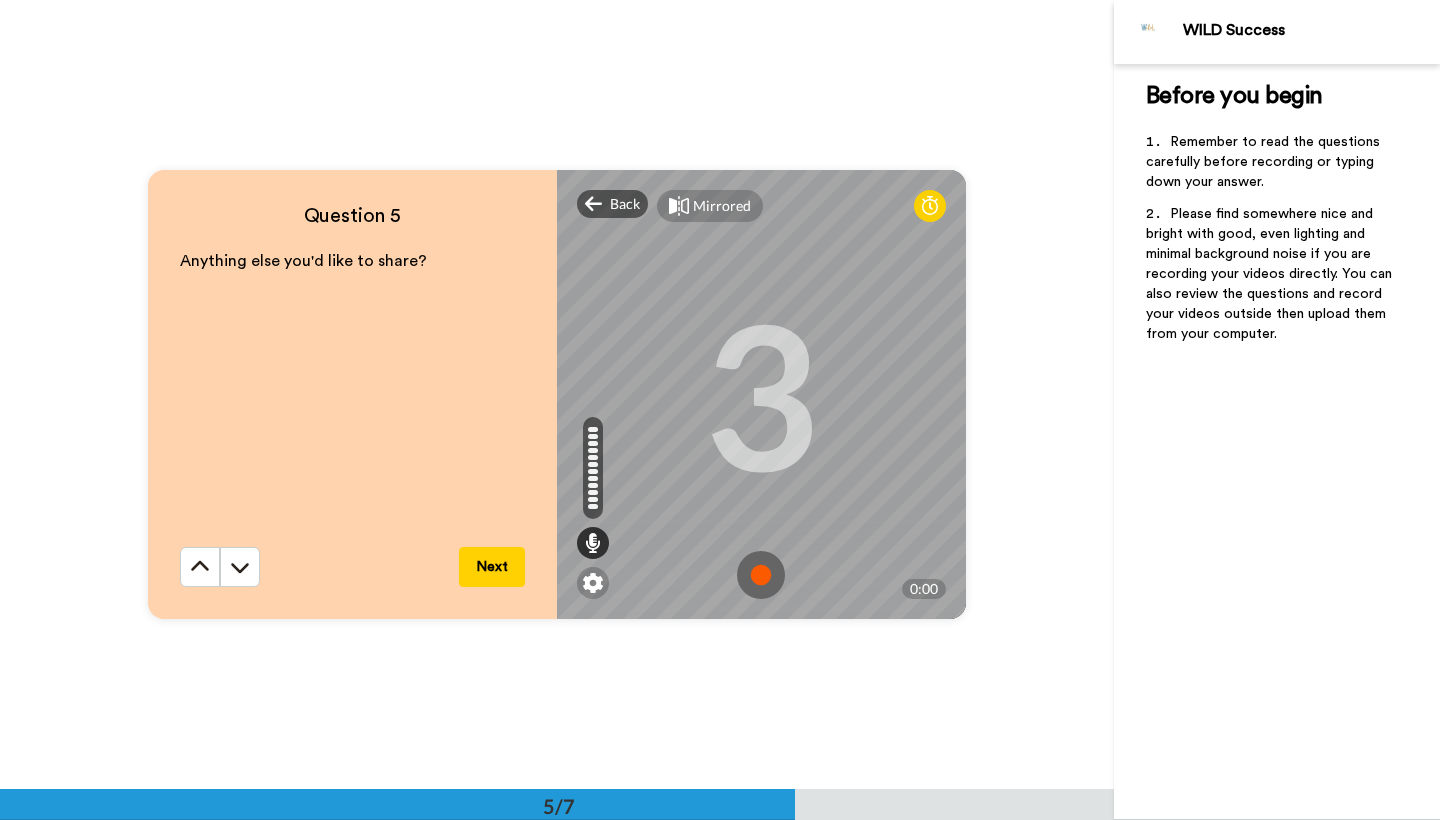 click on "Mirrored Redo 3  00:00" at bounding box center [761, 394] 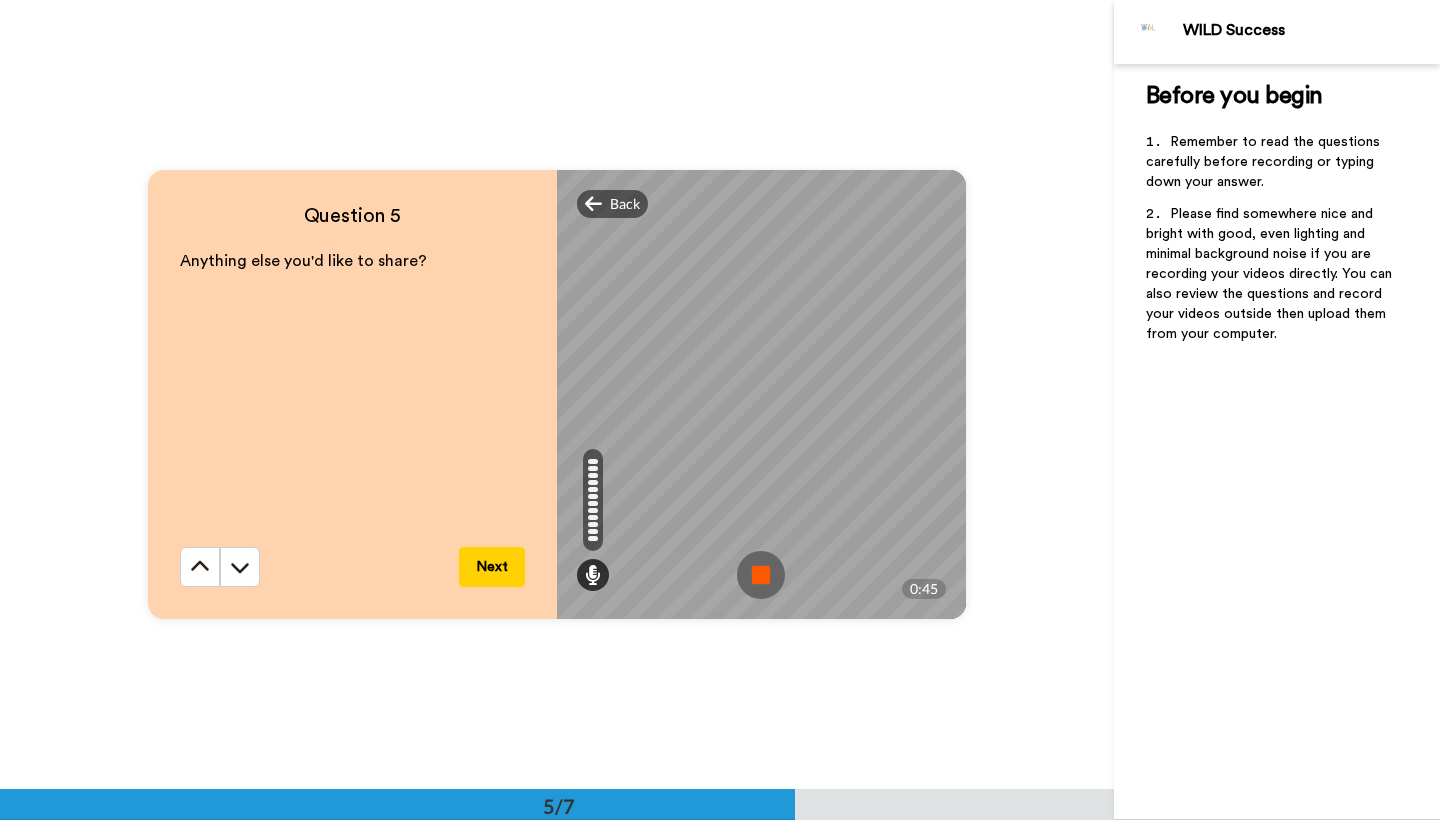 click at bounding box center [761, 575] 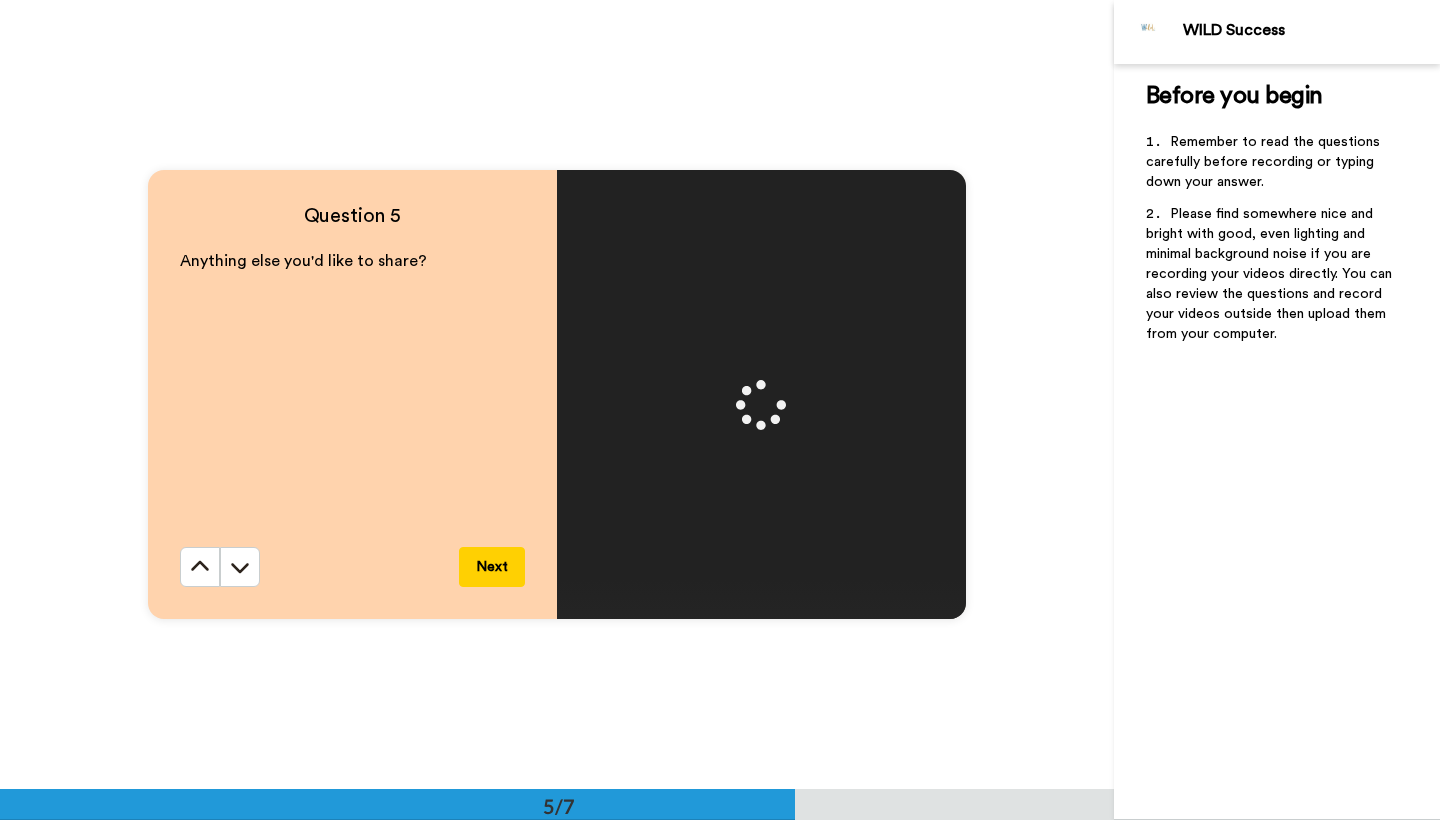 drag, startPoint x: 756, startPoint y: 579, endPoint x: 490, endPoint y: 565, distance: 266.36816 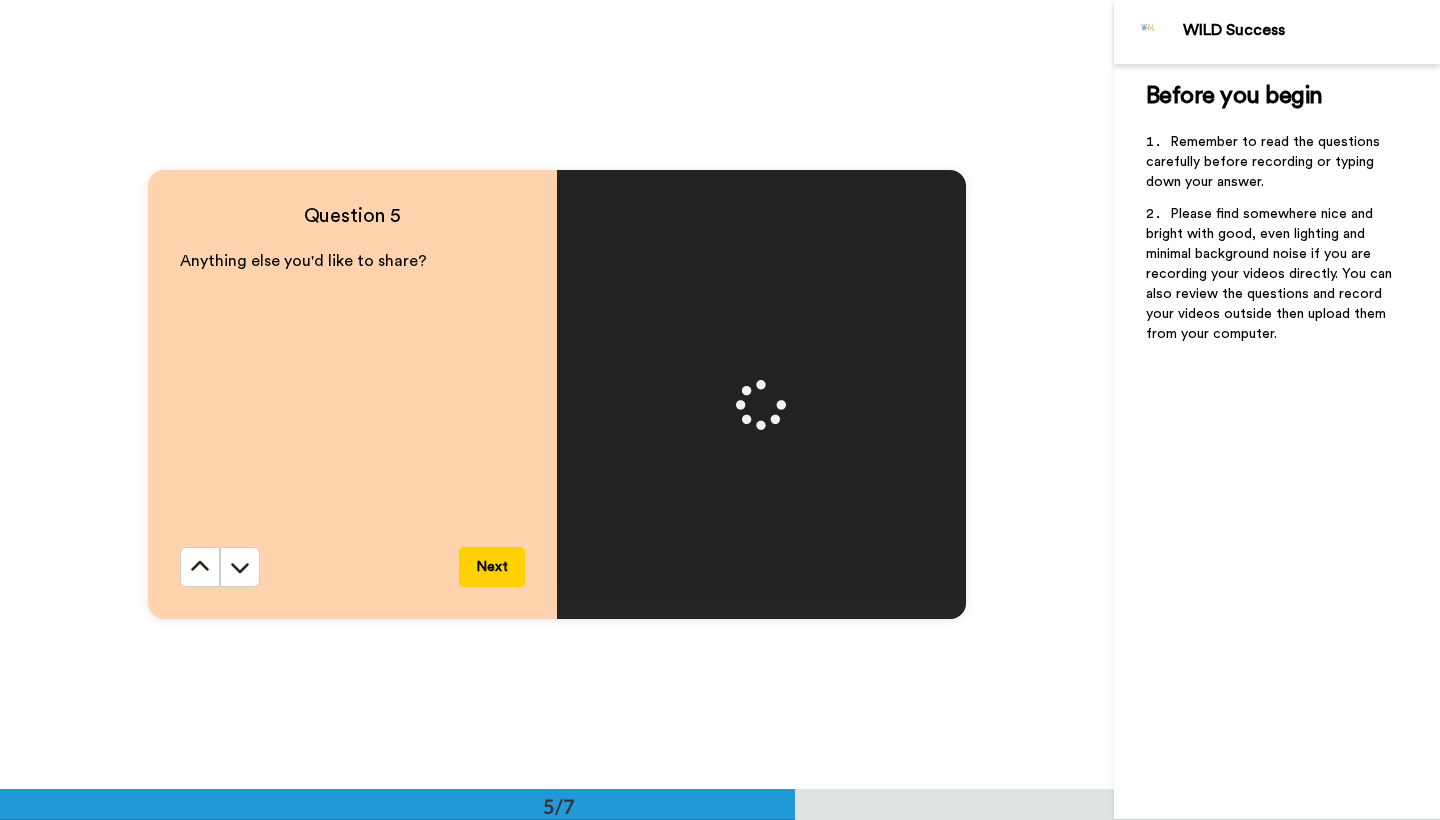 click on "Question 5 Anything else you'd like to share? Next Mirrored Redo 3 0:46" at bounding box center [557, 394] 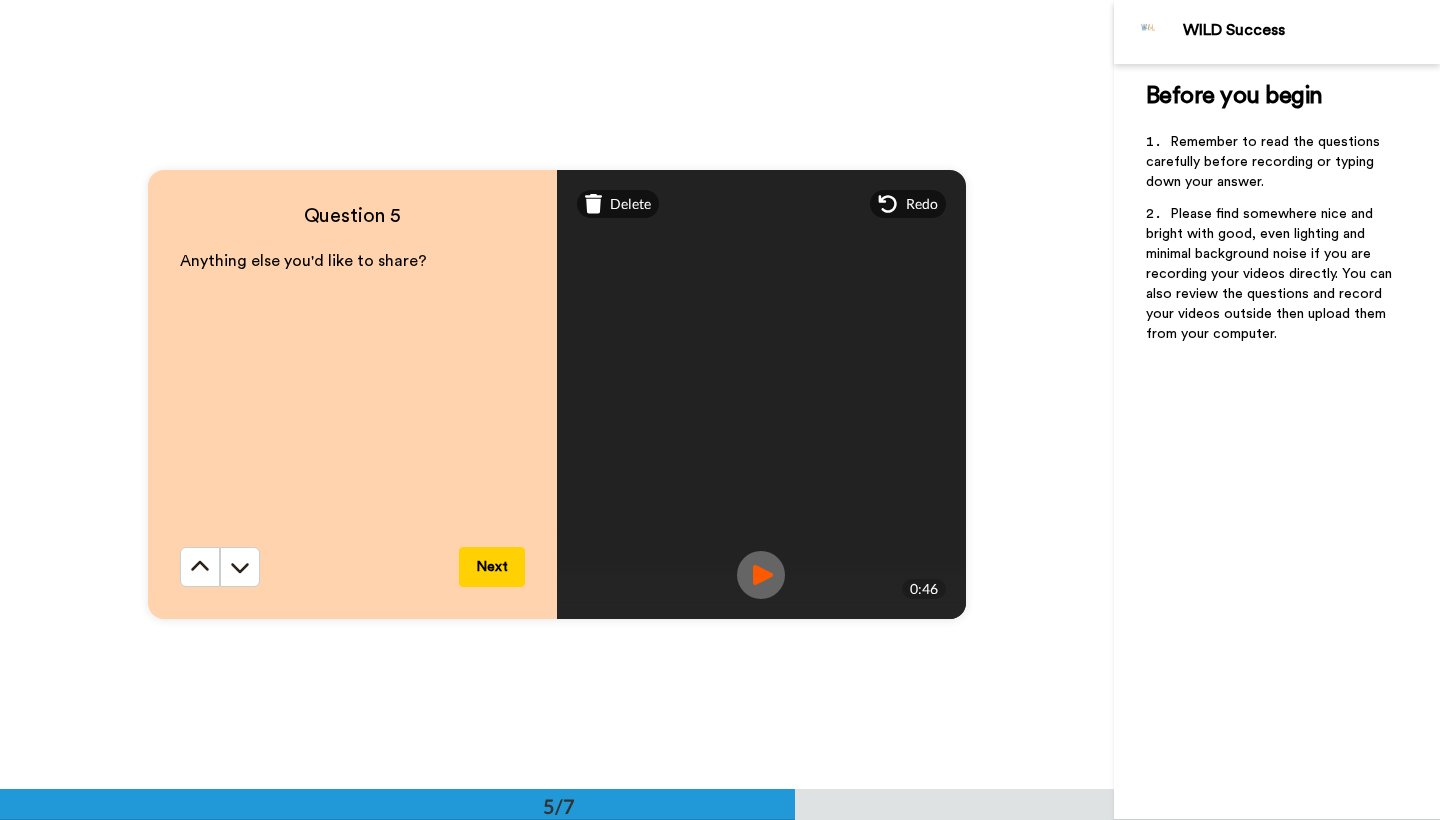 click on "Next" at bounding box center (492, 567) 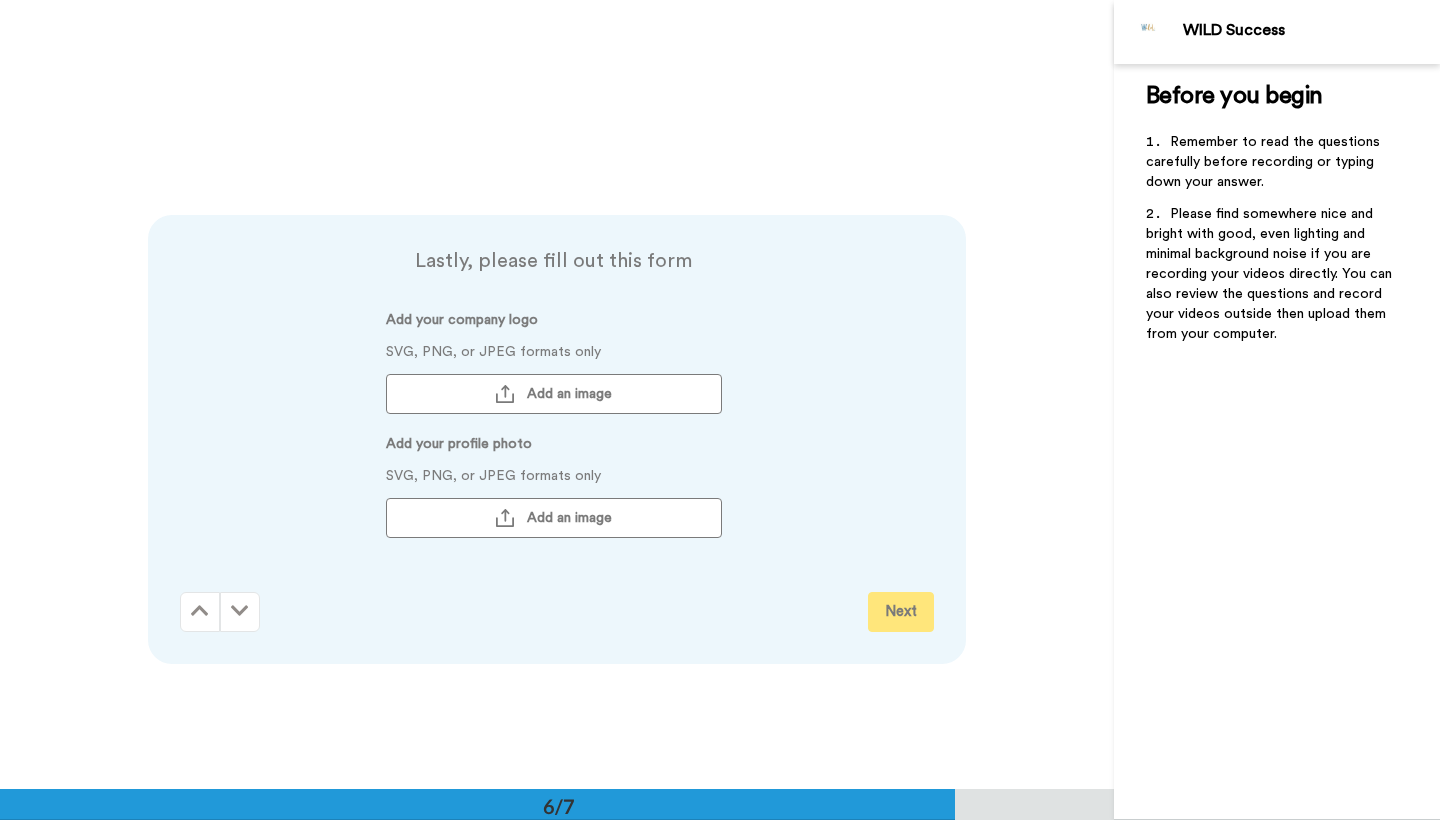 scroll, scrollTop: 3947, scrollLeft: 0, axis: vertical 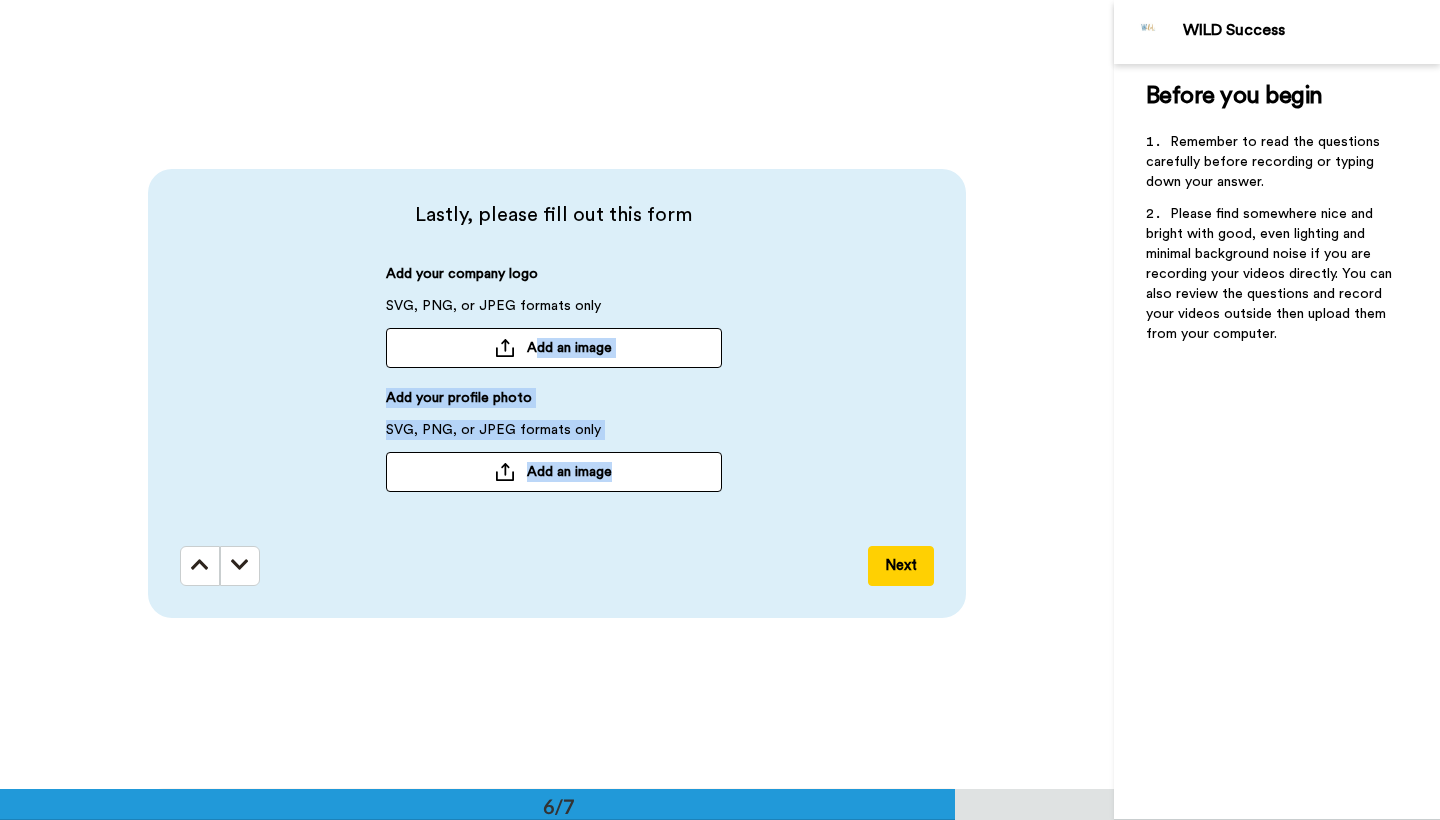 drag, startPoint x: 490, startPoint y: 565, endPoint x: 535, endPoint y: 345, distance: 224.55511 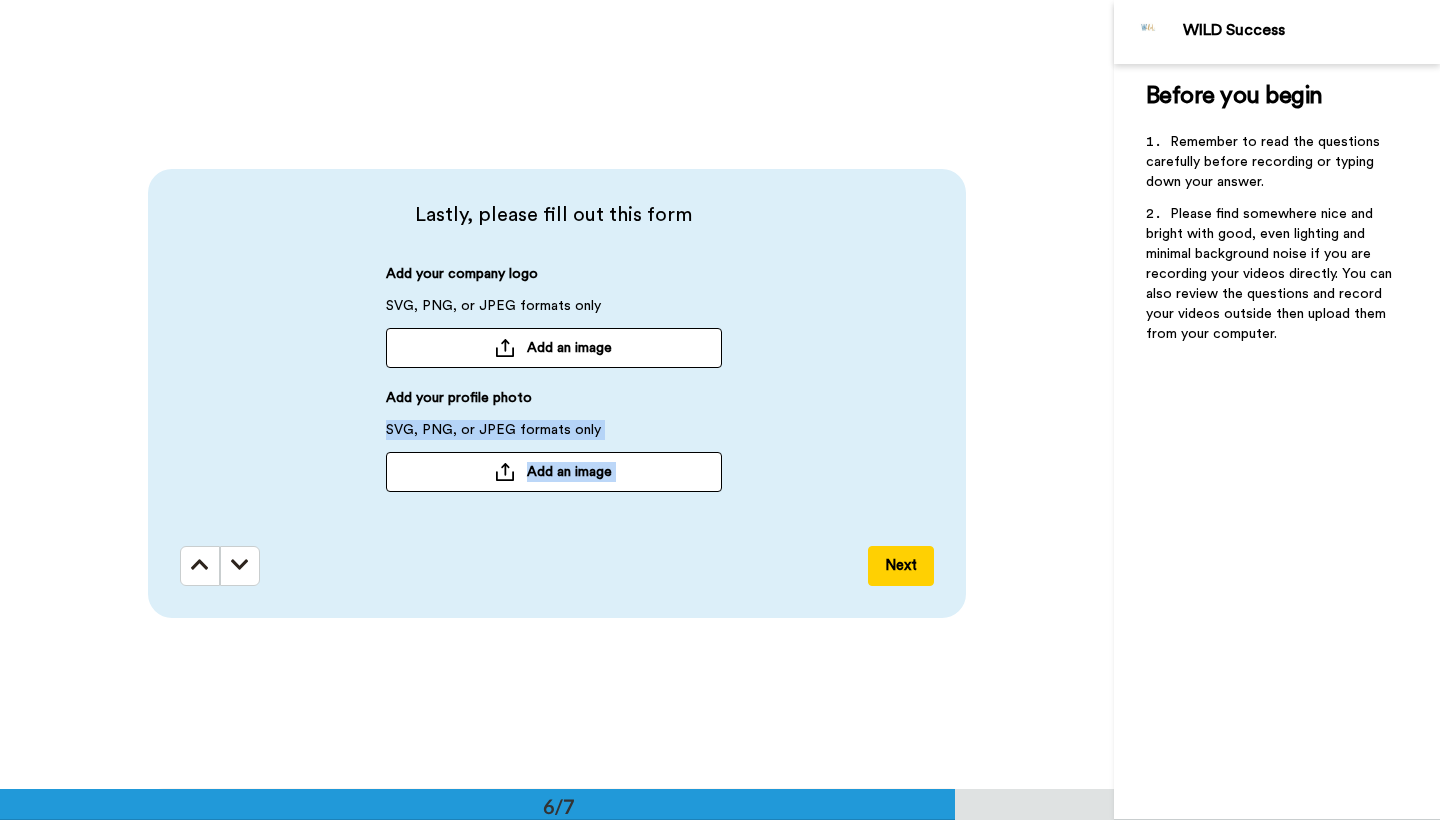 drag, startPoint x: 544, startPoint y: 402, endPoint x: 810, endPoint y: 551, distance: 304.88852 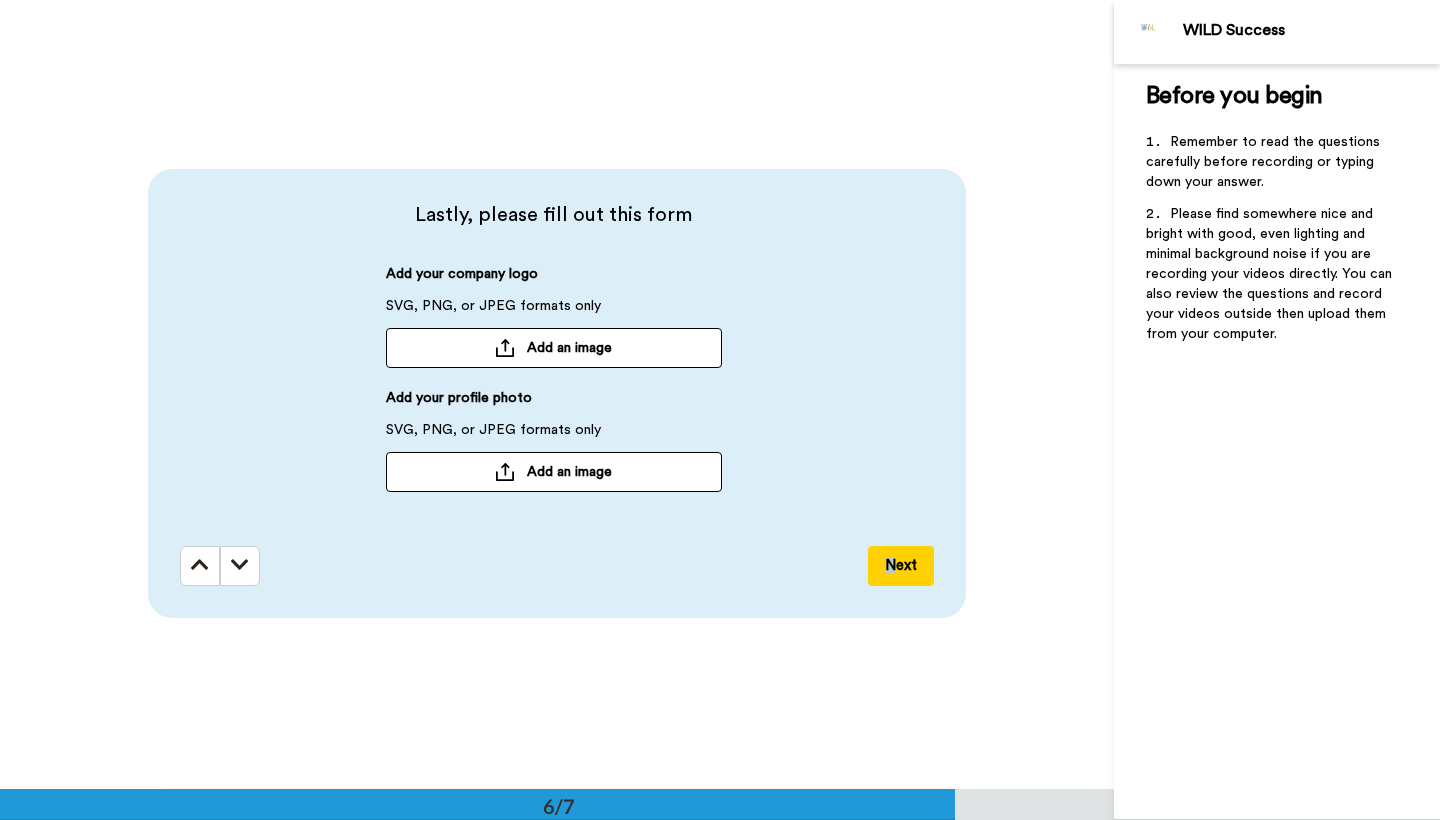 drag, startPoint x: 810, startPoint y: 551, endPoint x: 890, endPoint y: 566, distance: 81.394104 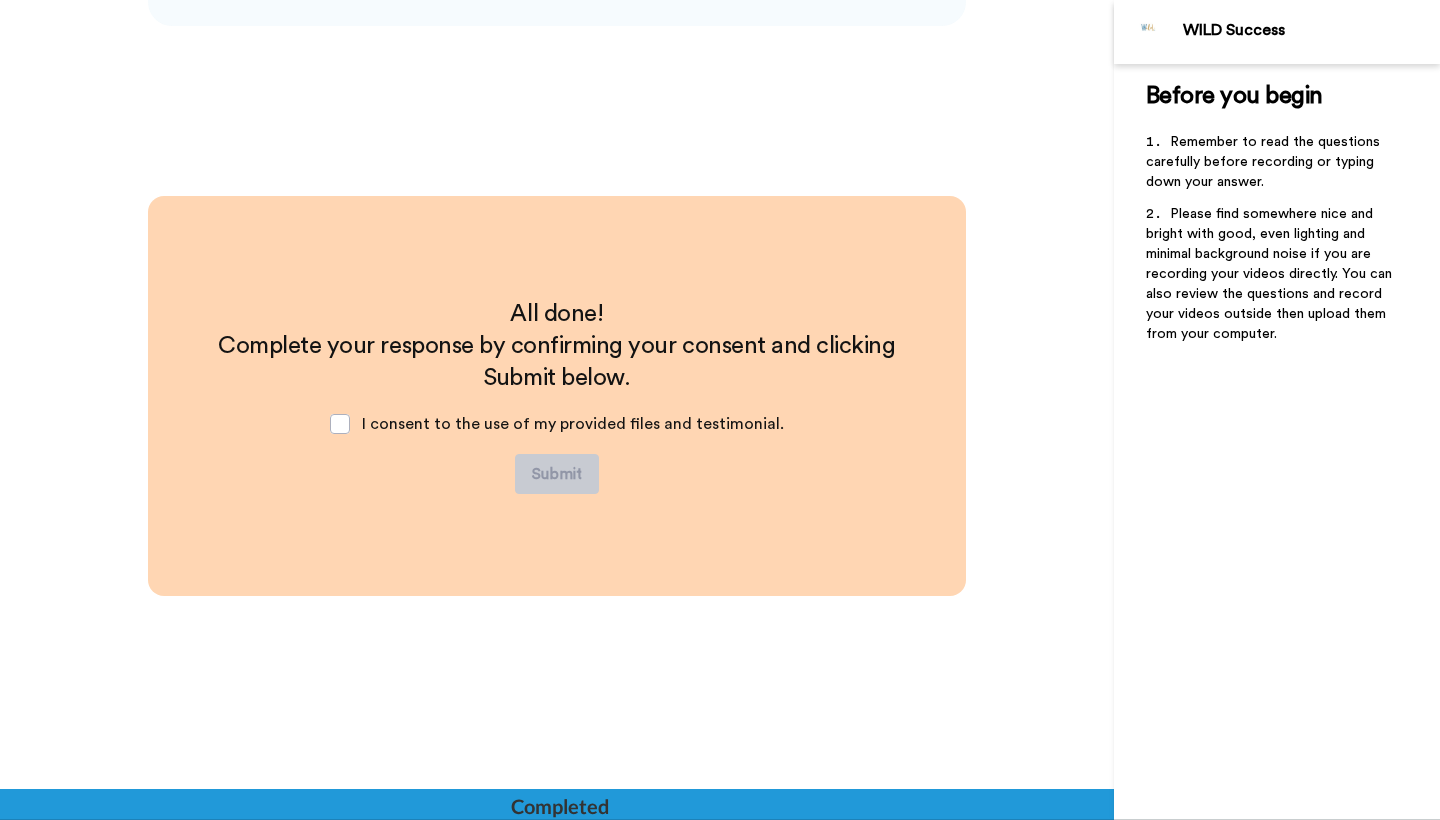 scroll, scrollTop: 4541, scrollLeft: 0, axis: vertical 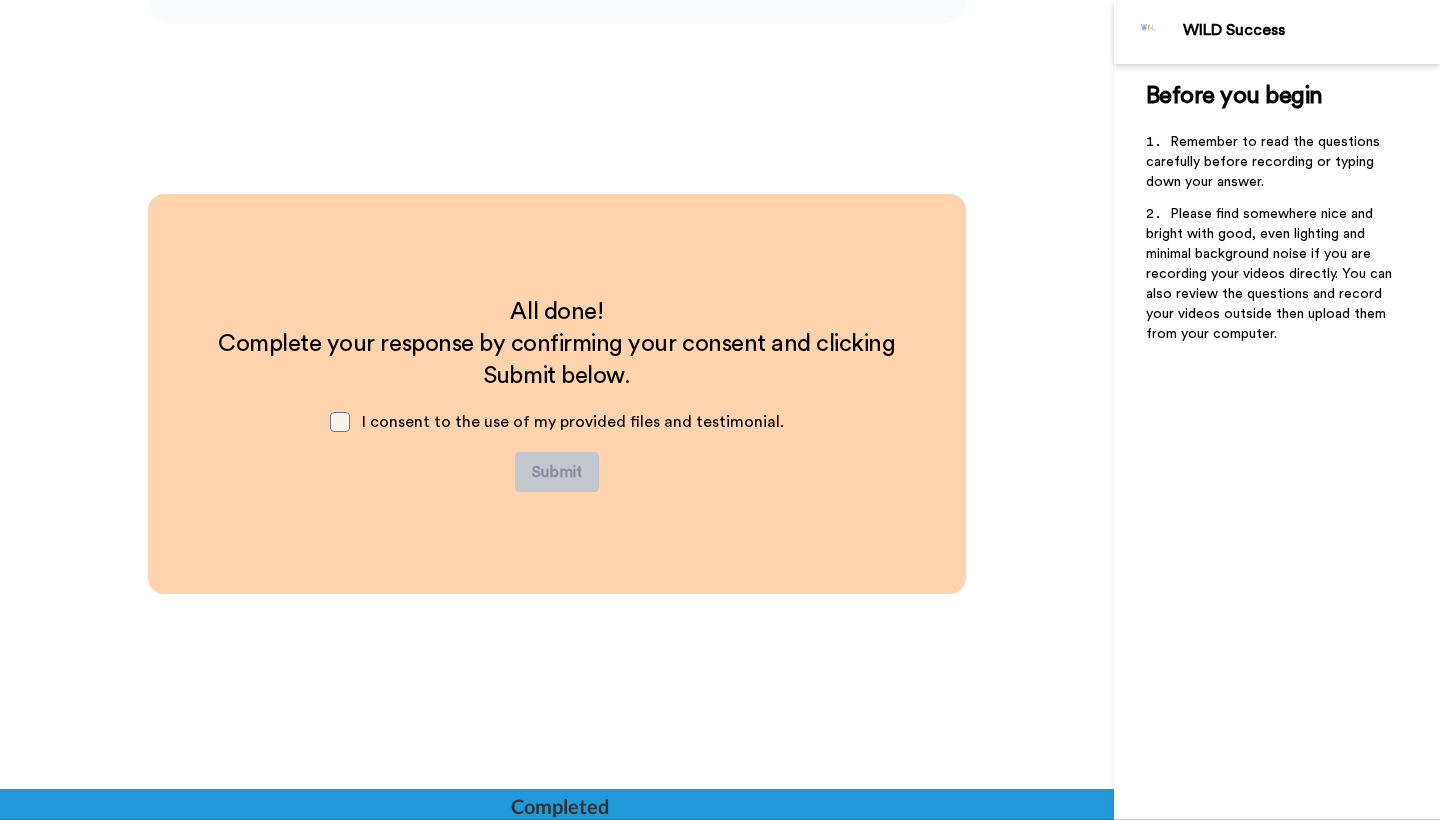 drag, startPoint x: 890, startPoint y: 566, endPoint x: 347, endPoint y: 427, distance: 560.5087 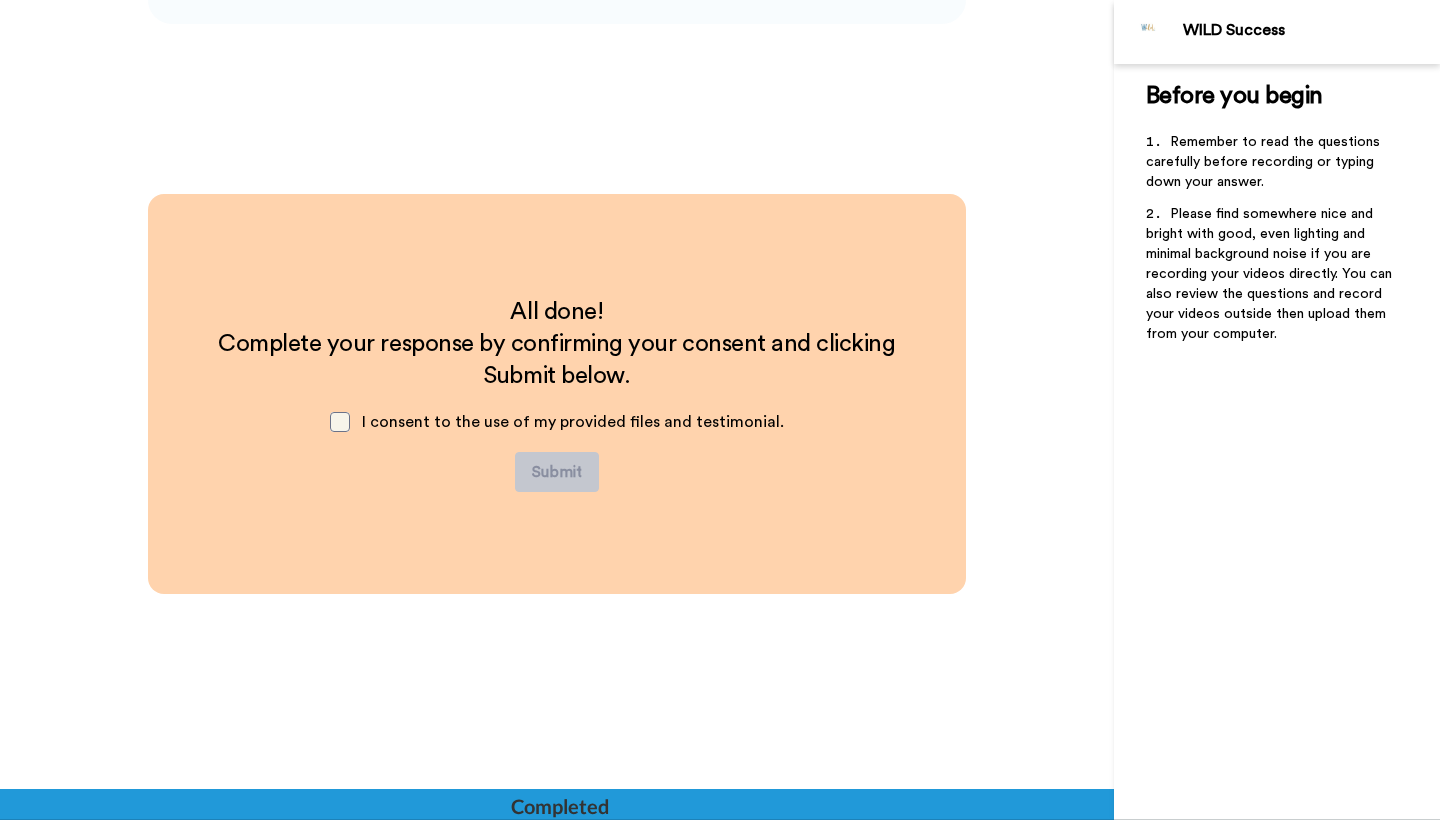 click on "All done! Complete your response by confirming your consent and clicking Submit below. I consent to the use of my provided files and testimonial. Submit" at bounding box center (557, 394) 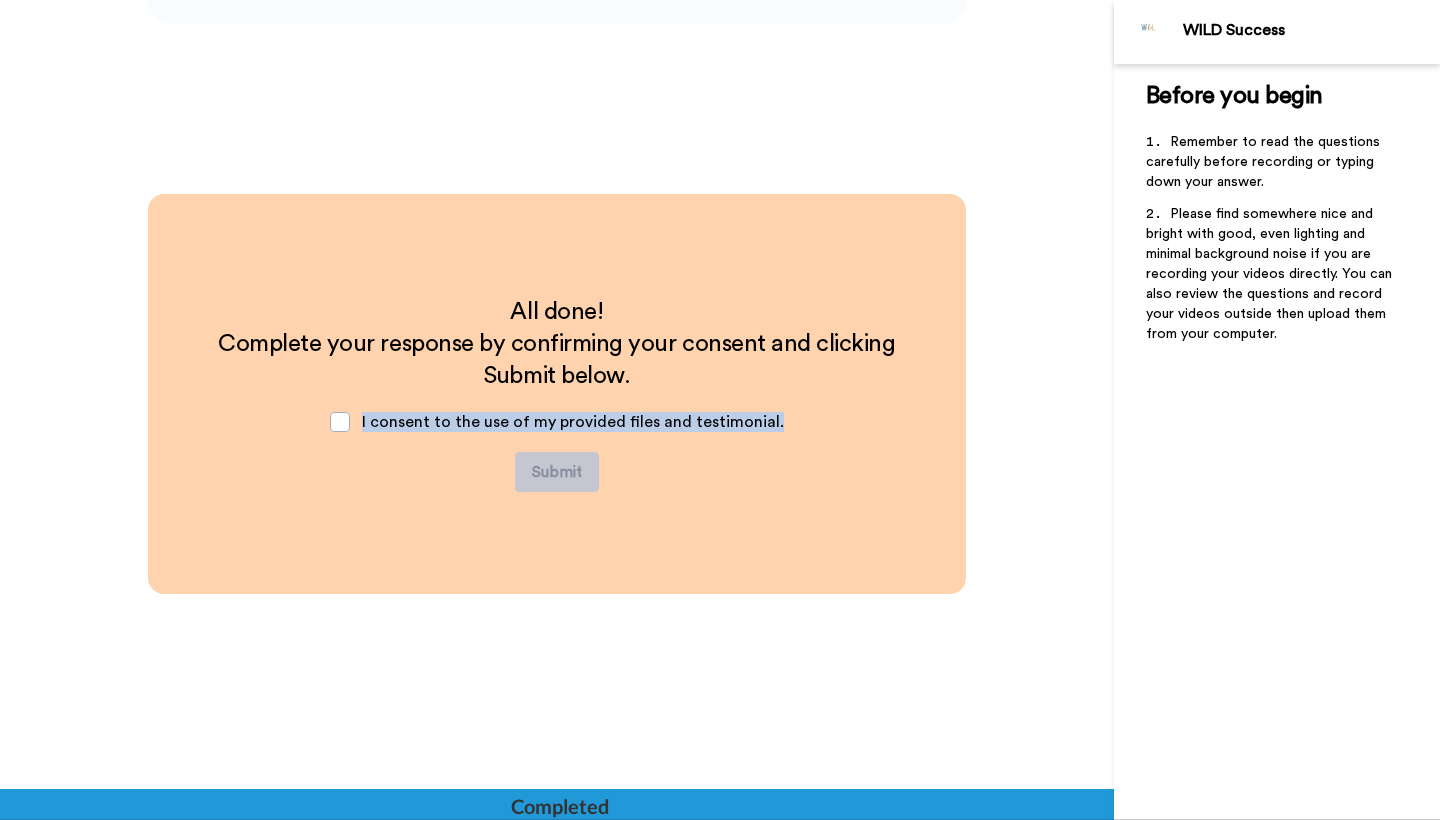 drag, startPoint x: 347, startPoint y: 427, endPoint x: 427, endPoint y: 502, distance: 109.65856 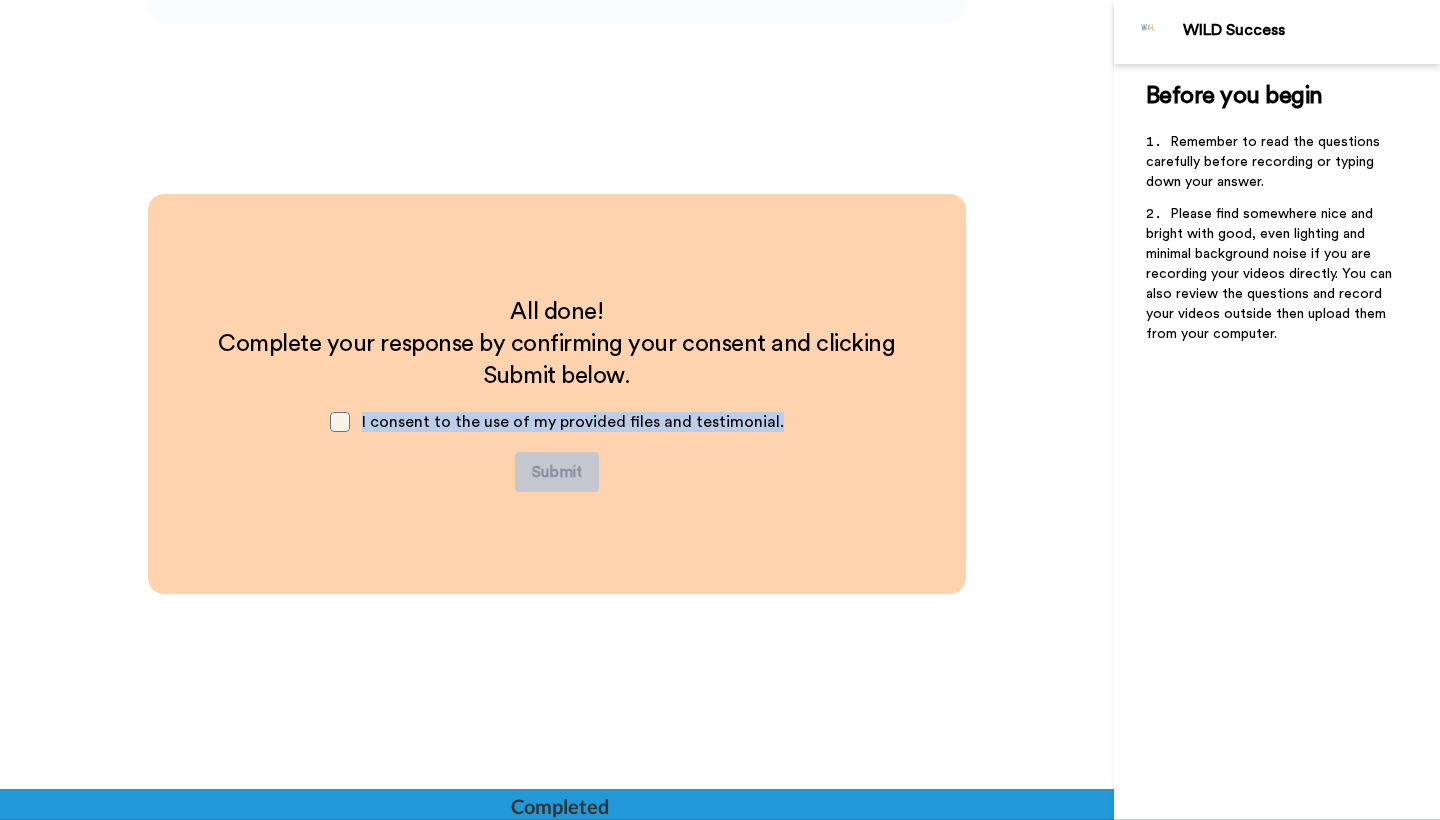 drag, startPoint x: 427, startPoint y: 502, endPoint x: 348, endPoint y: 423, distance: 111.72287 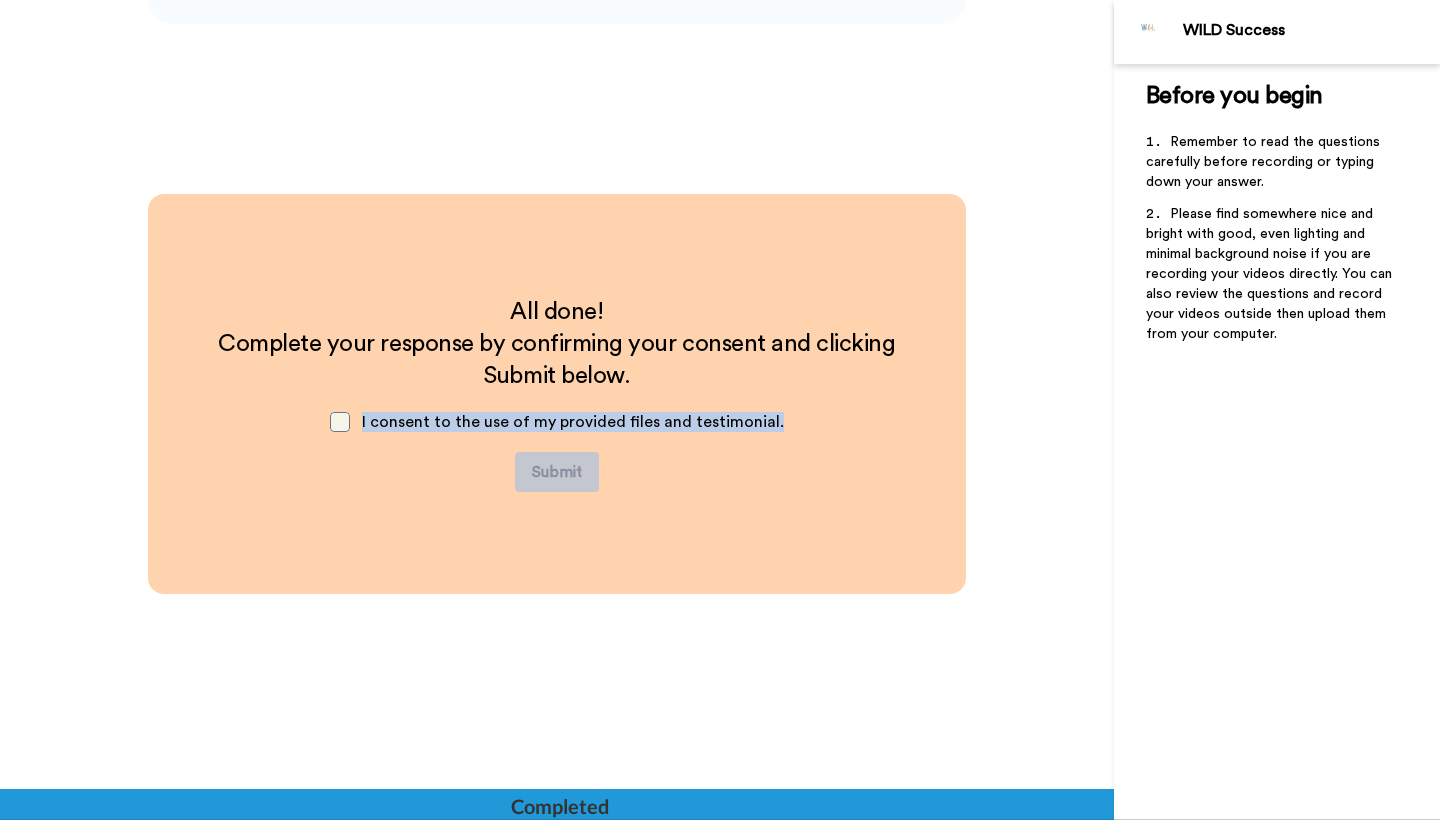 click on "All done! Complete your response by confirming your consent and clicking Submit below. I consent to the use of my provided files and testimonial. Submit" at bounding box center (557, 394) 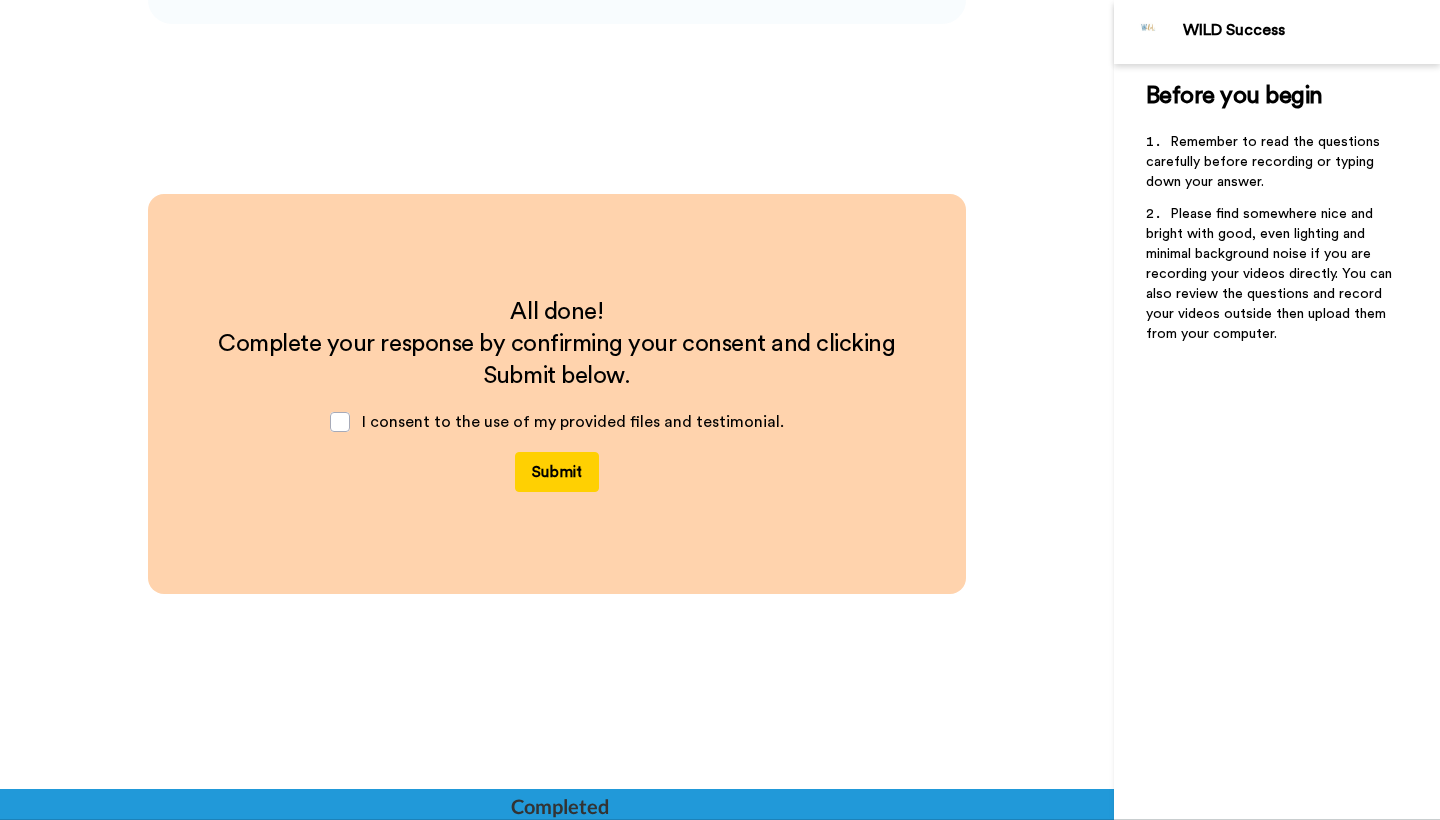 drag, startPoint x: 711, startPoint y: 587, endPoint x: 676, endPoint y: 567, distance: 40.311287 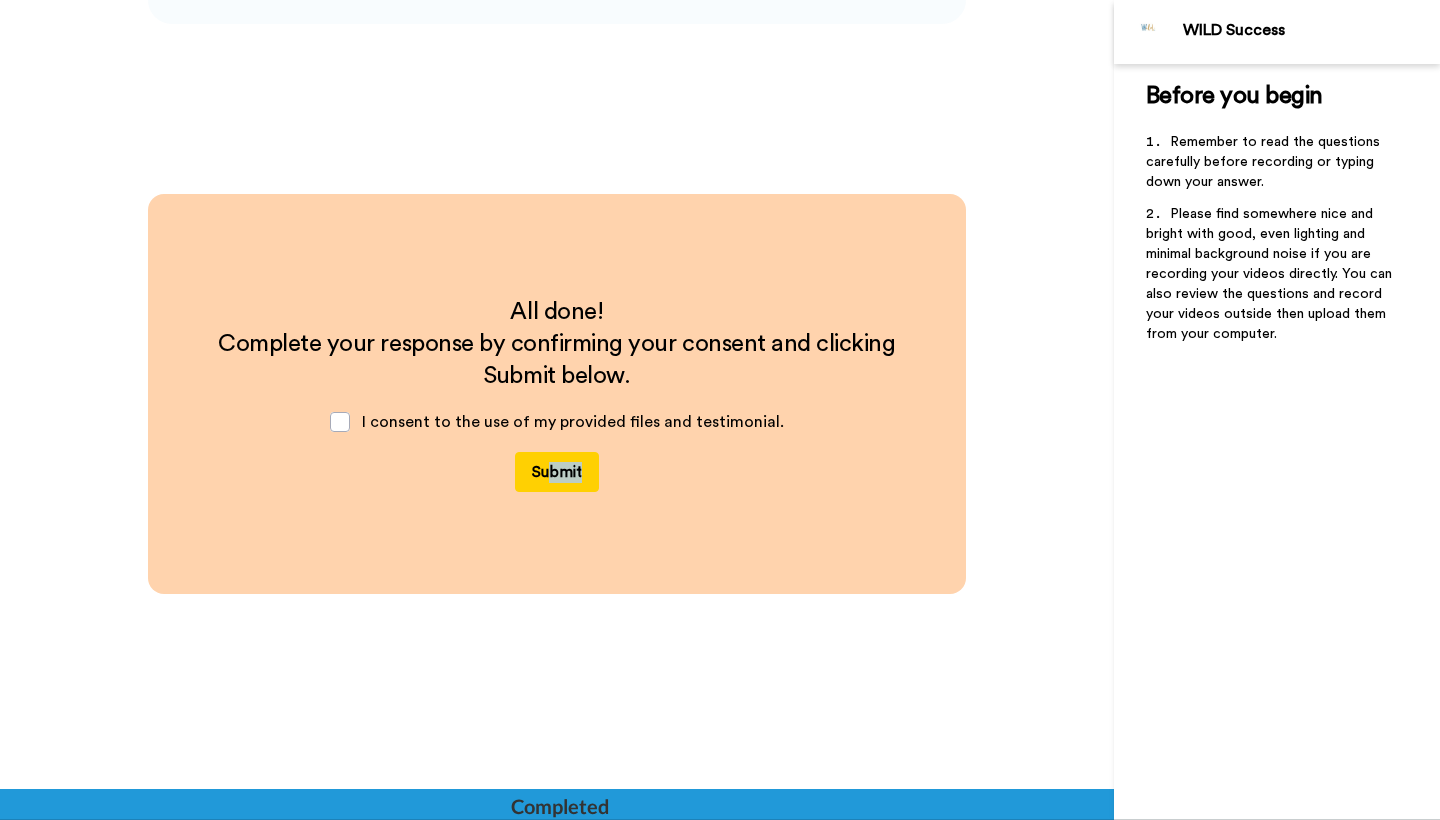 drag, startPoint x: 612, startPoint y: 479, endPoint x: 552, endPoint y: 470, distance: 60.671246 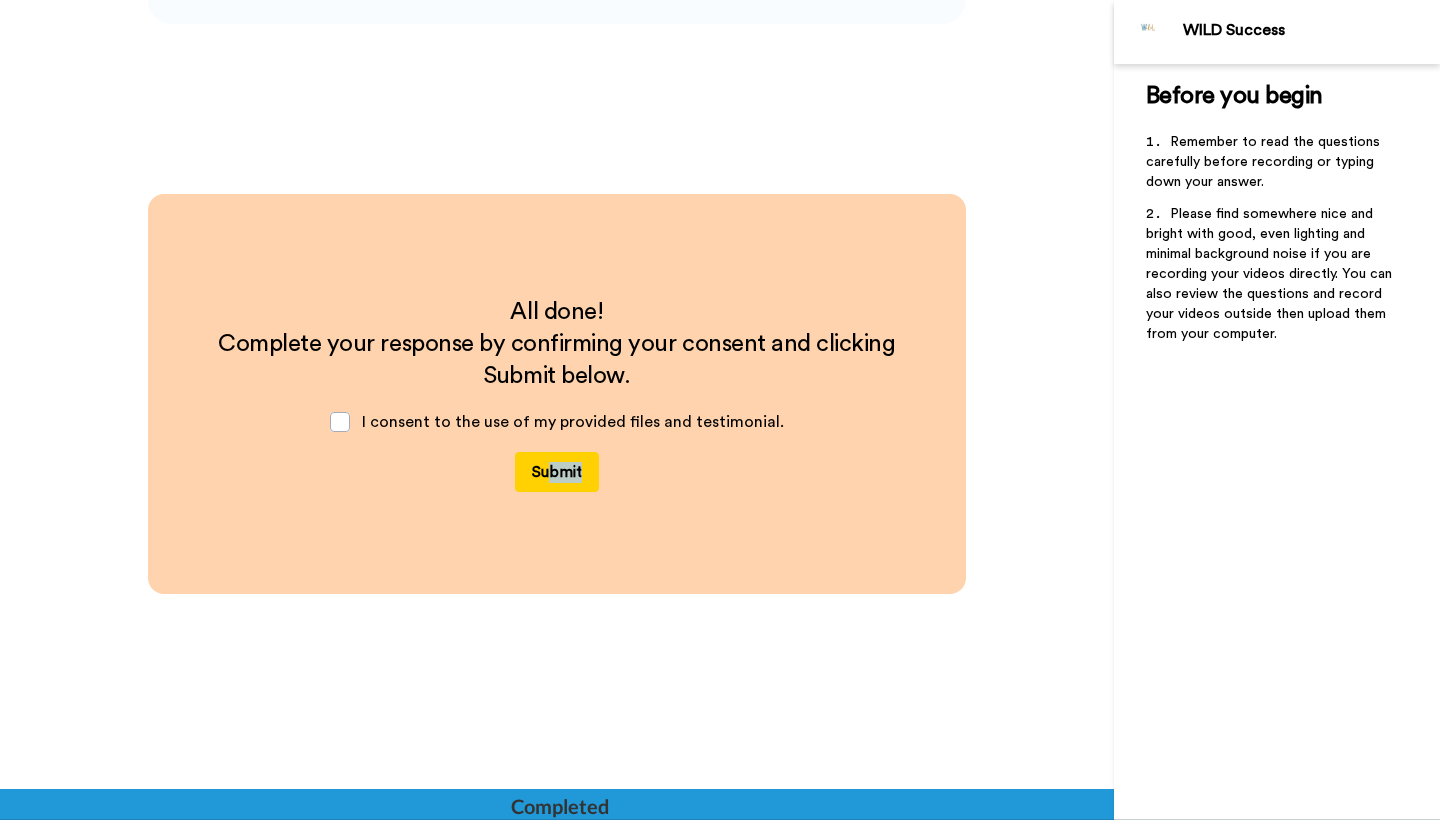 click on "All done! Complete your response by confirming your consent and clicking Submit below. I consent to the use of my provided files and testimonial. Submit" at bounding box center [557, 394] 